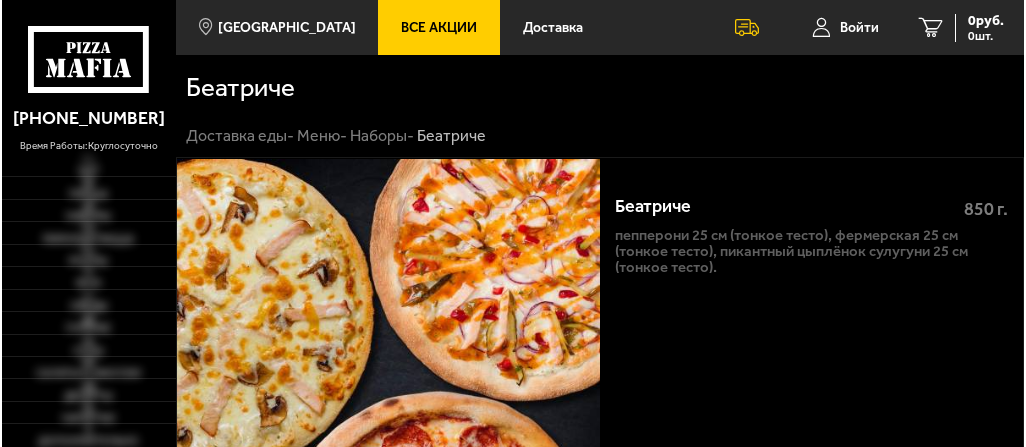 scroll, scrollTop: 0, scrollLeft: 0, axis: both 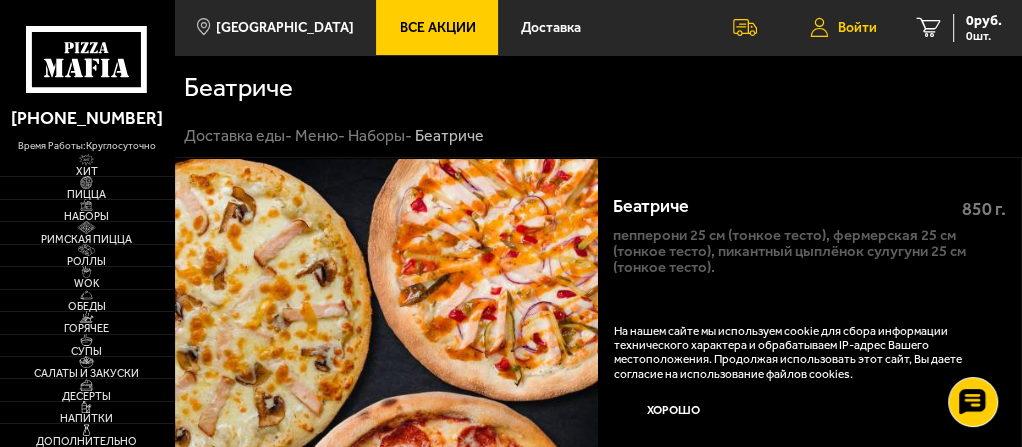 click on "Войти" at bounding box center [857, 28] 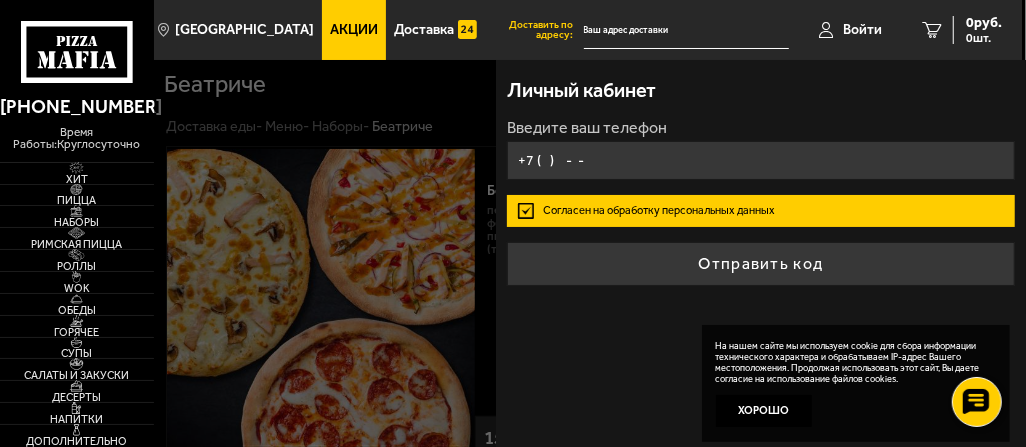 type on "+7 (   )    -  -" 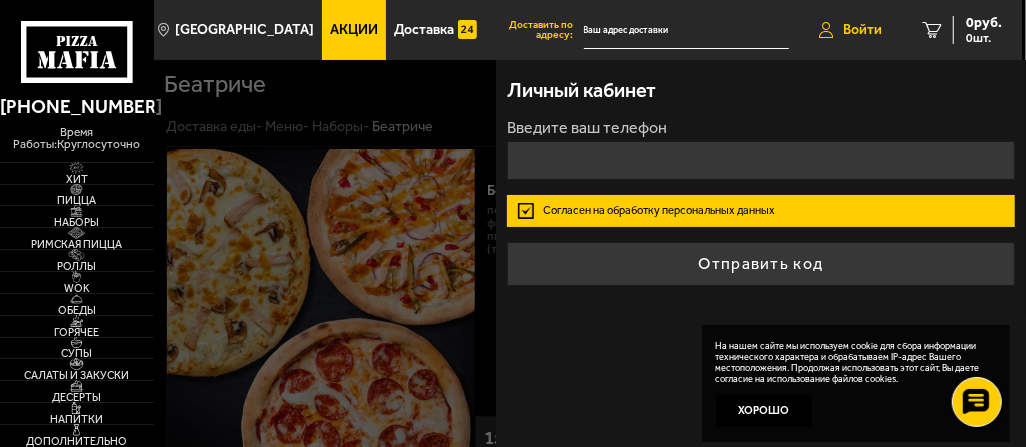 click on "Войти" at bounding box center (850, 30) 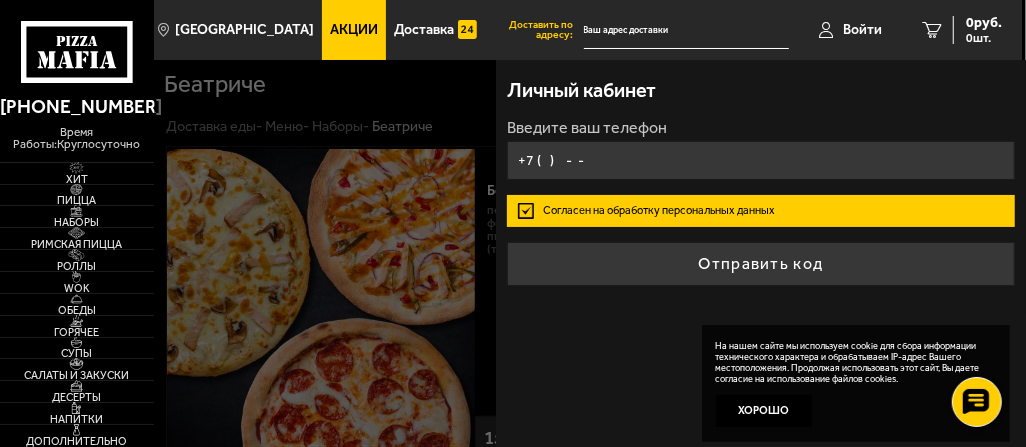 click on "+7 (   )    -  -" at bounding box center (761, 160) 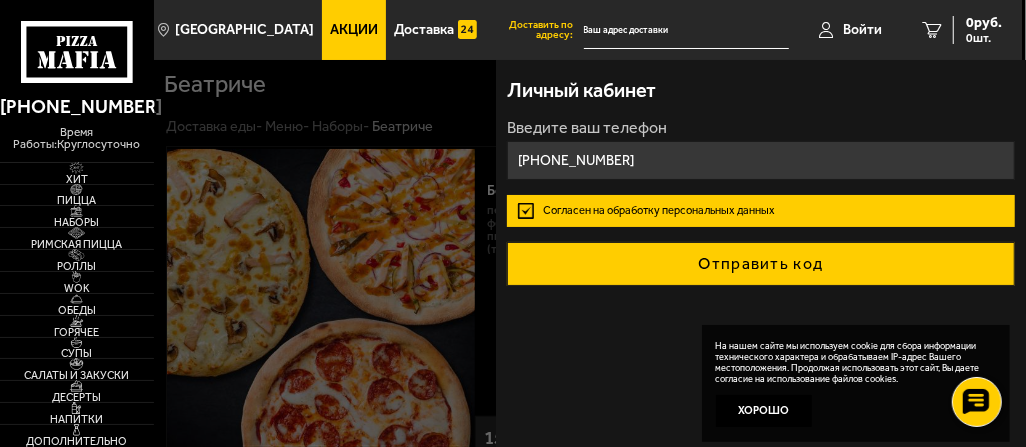 type on "[PHONE_NUMBER]" 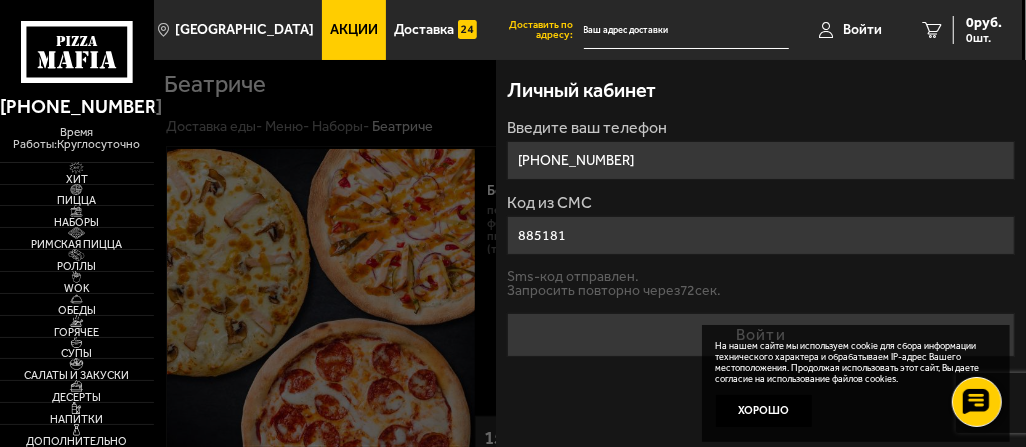 type on "885181" 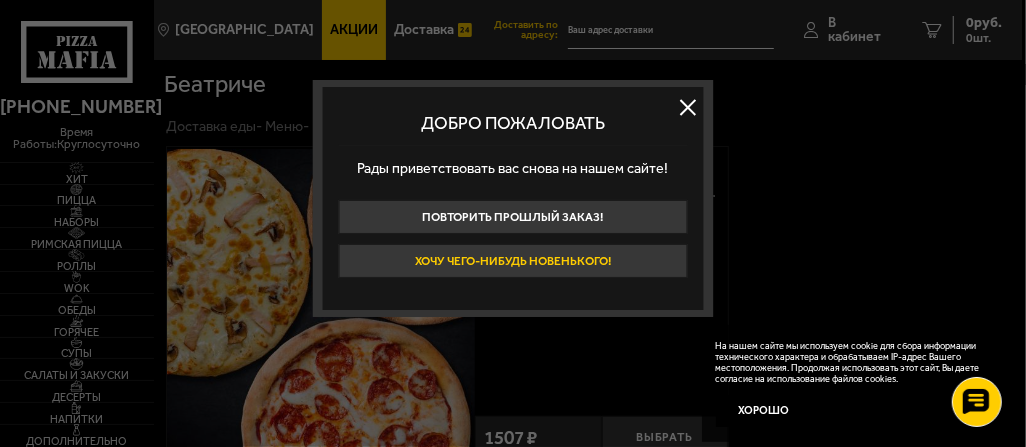 click on "Хочу чего-нибудь новенького!" at bounding box center [513, 261] 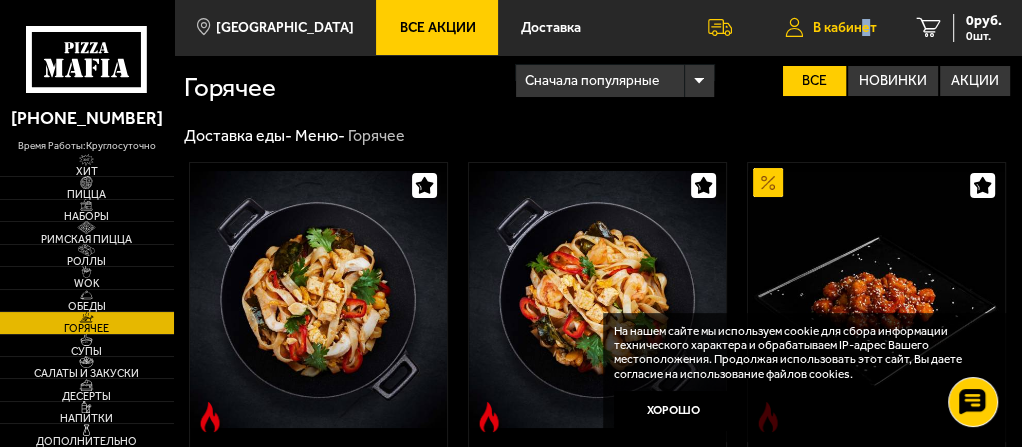 click on "В кабинет" at bounding box center (845, 28) 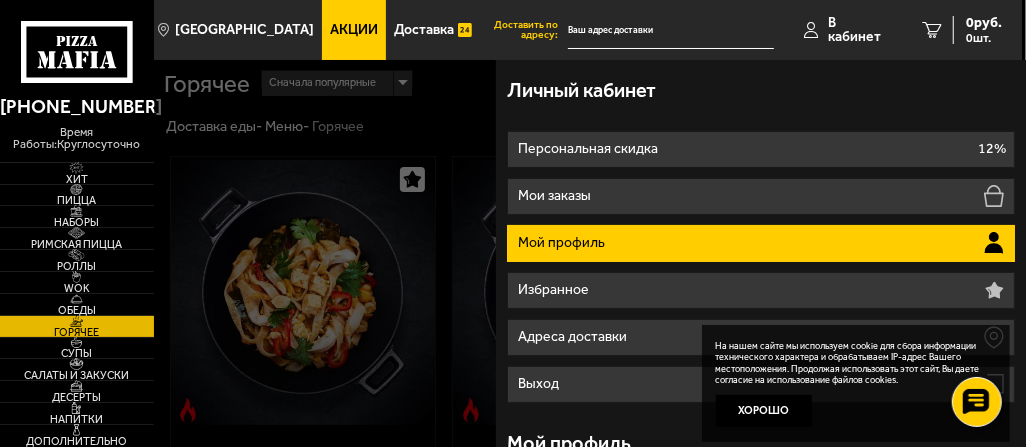click on "Персональная скидка 12% Мои заказы Мой профиль Избранное Адреса доставки Выход" at bounding box center [761, 267] 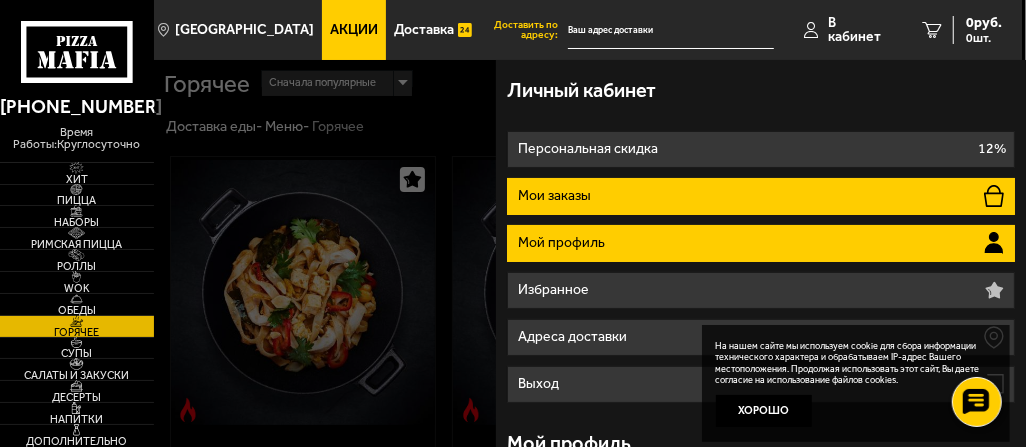 click on "Мои заказы" at bounding box center (761, 196) 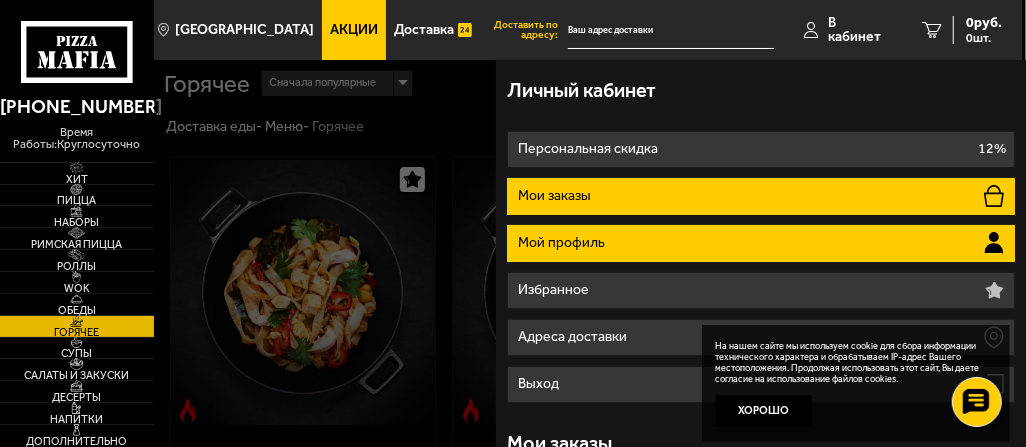 click on "Мой профиль" at bounding box center (563, 243) 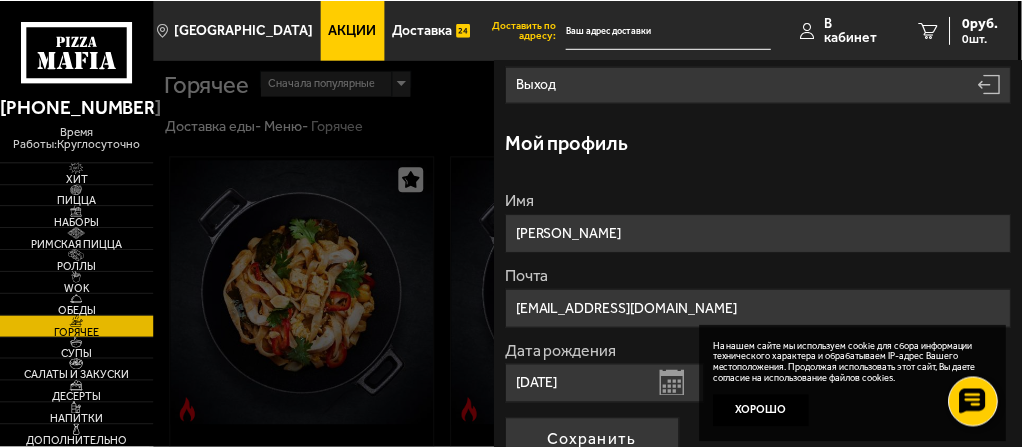 scroll, scrollTop: 499, scrollLeft: 0, axis: vertical 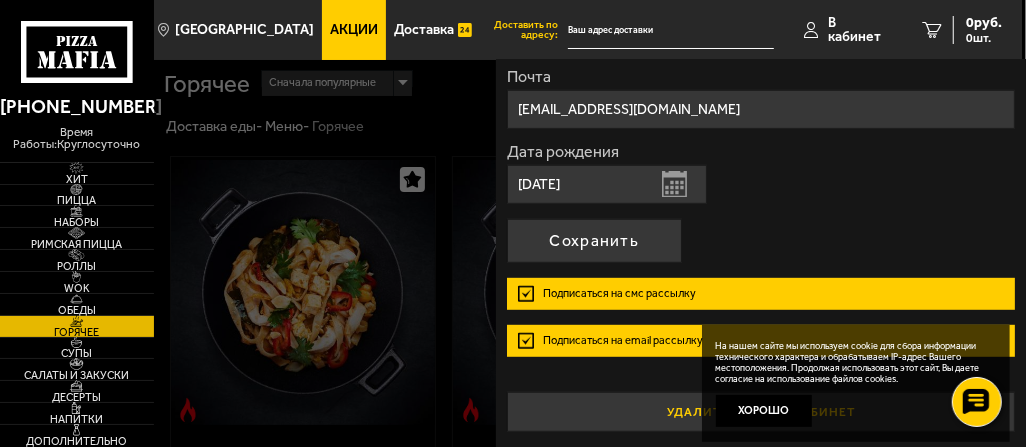 click on "Хорошо" at bounding box center (764, 411) 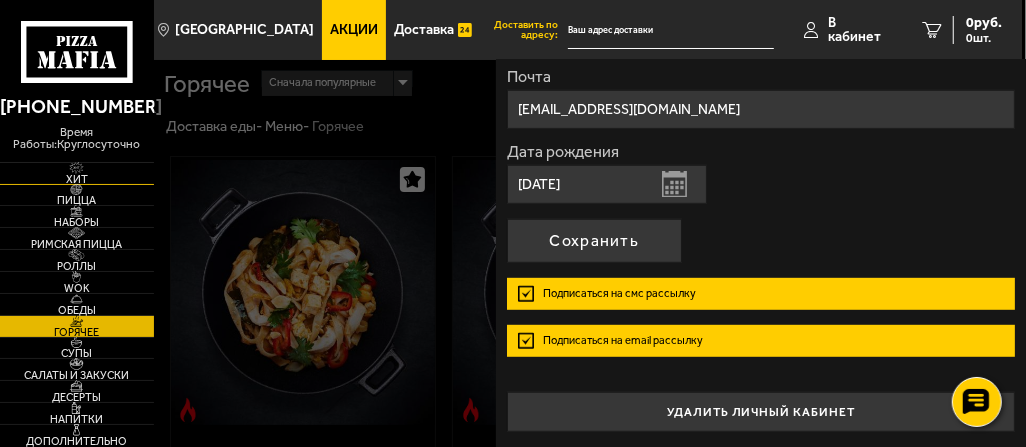 click on "Хит" at bounding box center (77, 179) 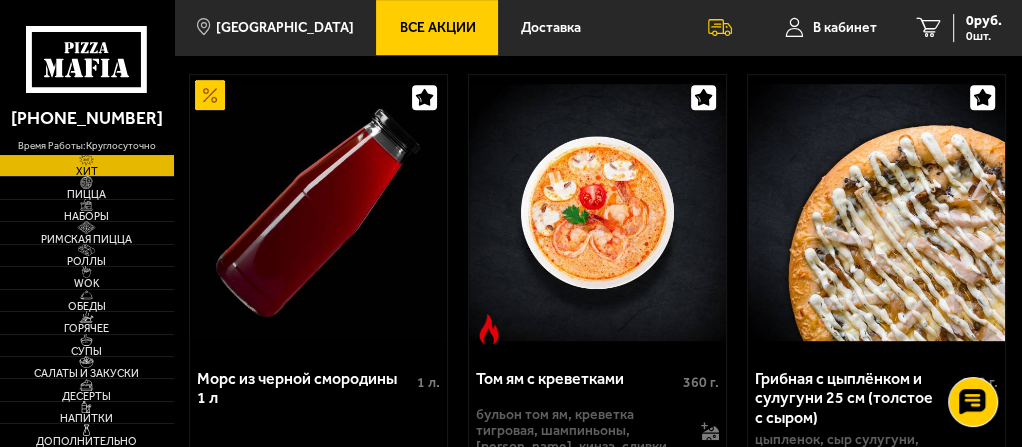 scroll, scrollTop: 700, scrollLeft: 0, axis: vertical 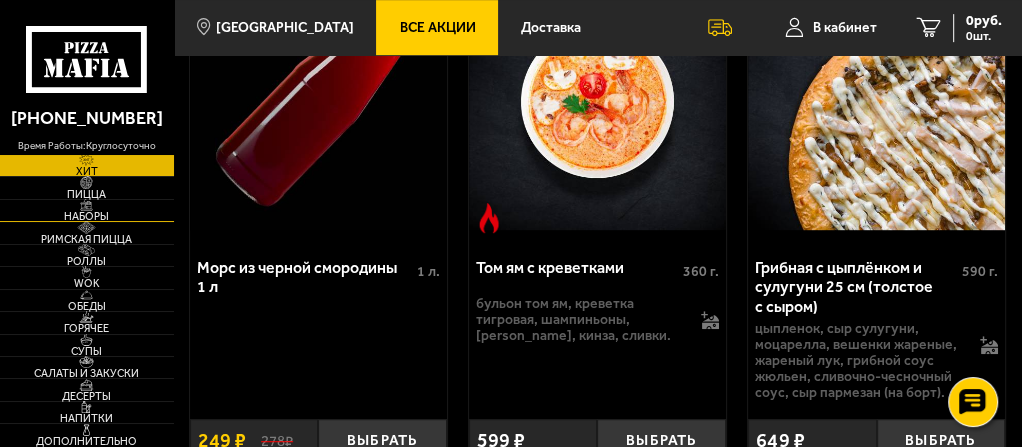 click on "Наборы" at bounding box center (87, 216) 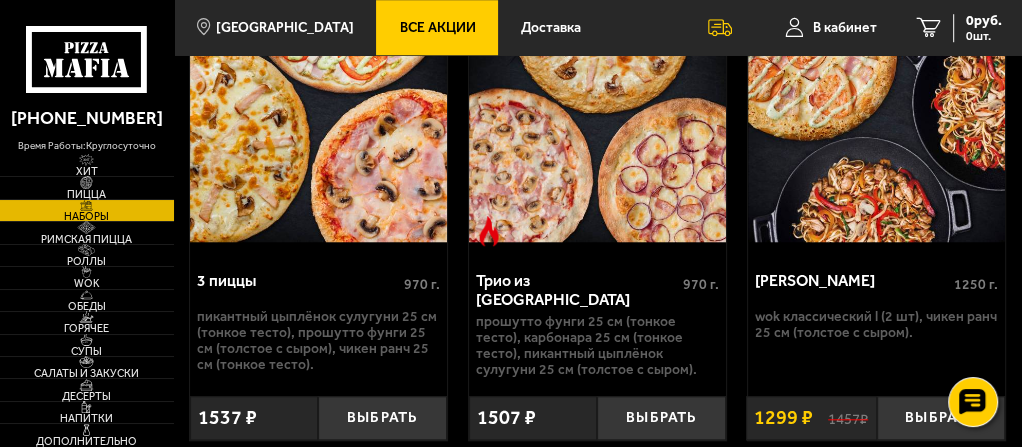 scroll, scrollTop: 1100, scrollLeft: 0, axis: vertical 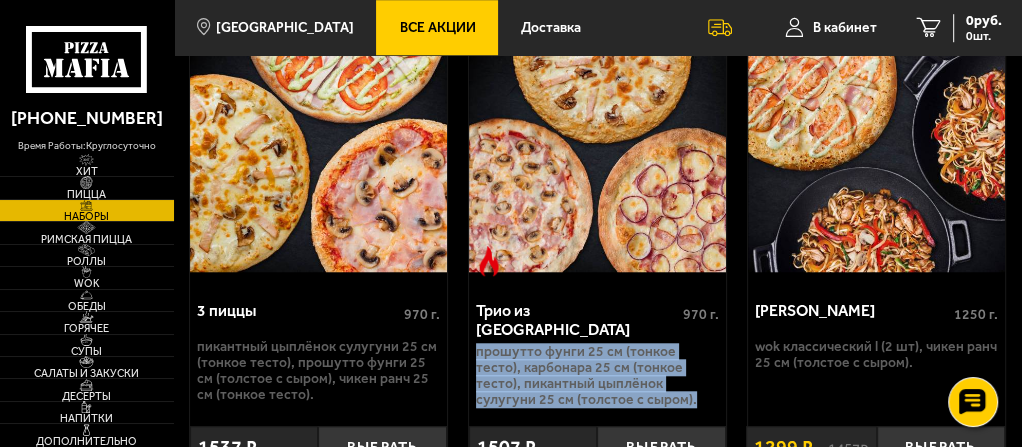 drag, startPoint x: 459, startPoint y: 239, endPoint x: 700, endPoint y: 264, distance: 242.29321 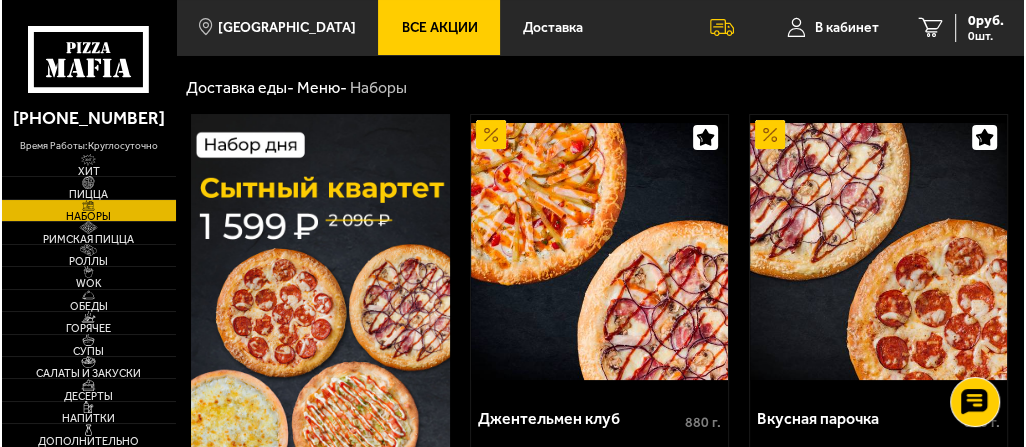 scroll, scrollTop: 0, scrollLeft: 0, axis: both 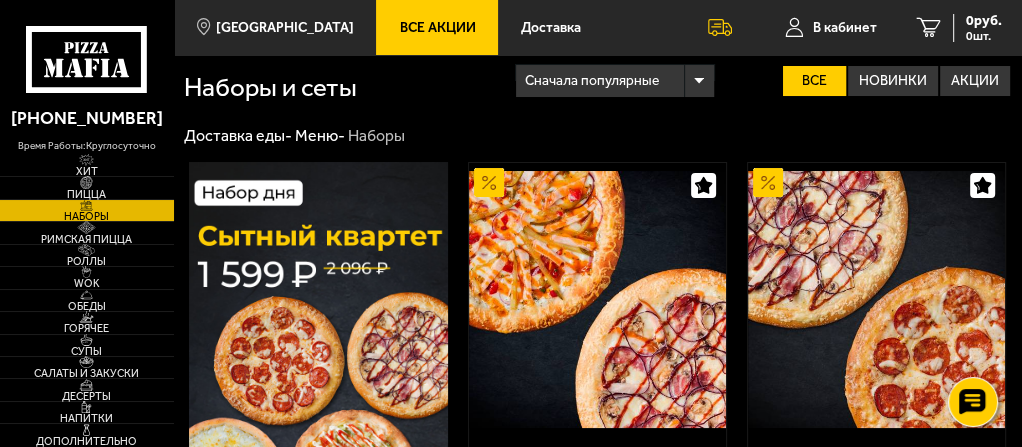 click at bounding box center (0, 0) 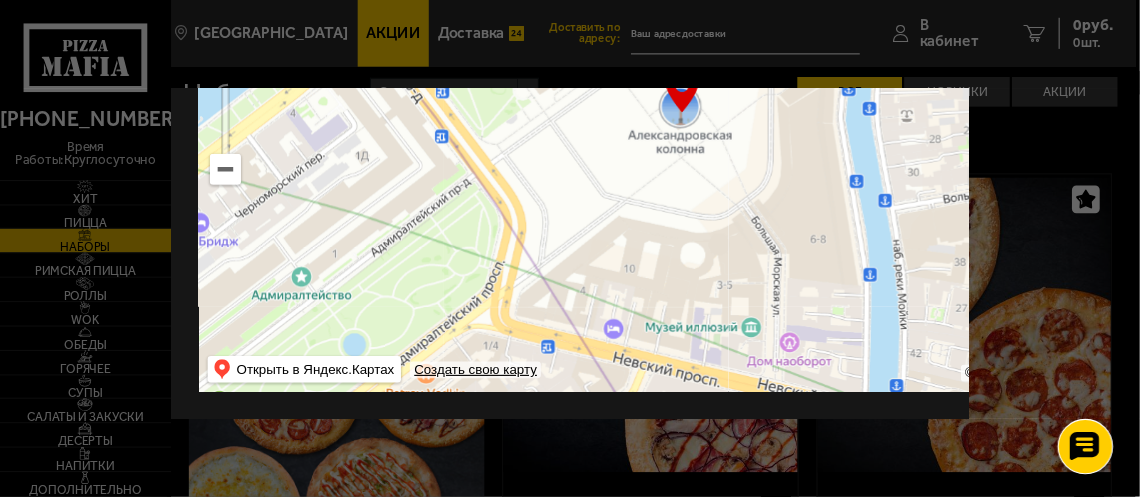 scroll, scrollTop: 342, scrollLeft: 0, axis: vertical 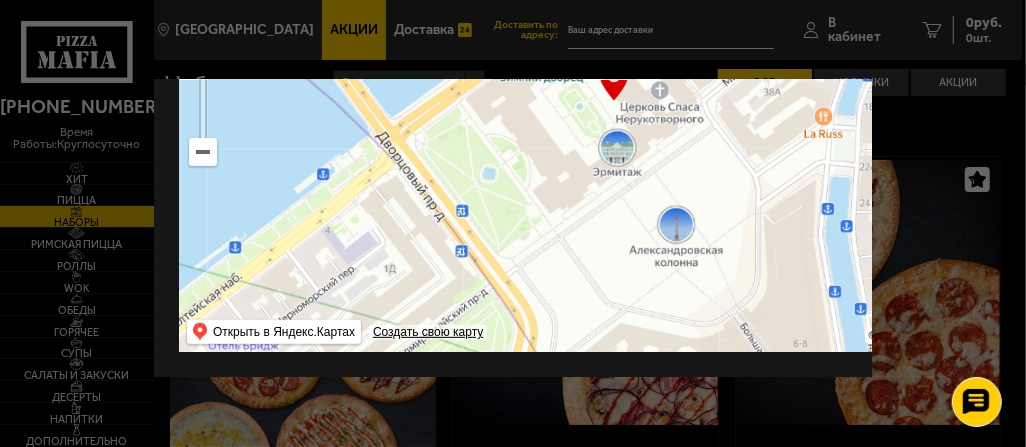 drag, startPoint x: 611, startPoint y: 146, endPoint x: 660, endPoint y: 234, distance: 100.72239 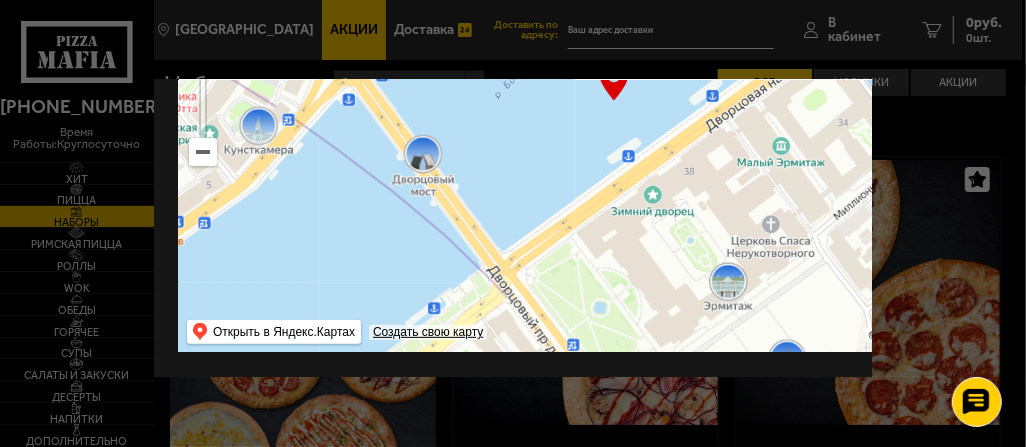 drag, startPoint x: 602, startPoint y: 253, endPoint x: 606, endPoint y: 269, distance: 16.492422 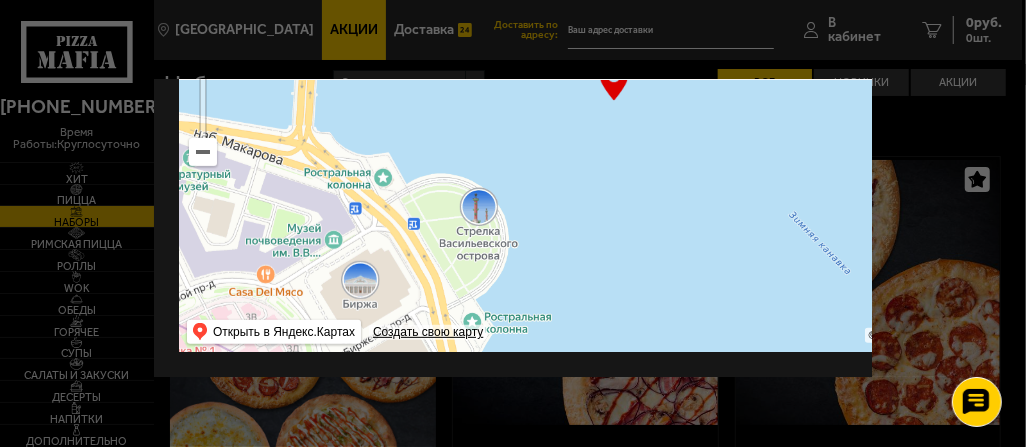 drag, startPoint x: 692, startPoint y: 227, endPoint x: 742, endPoint y: 301, distance: 89.30846 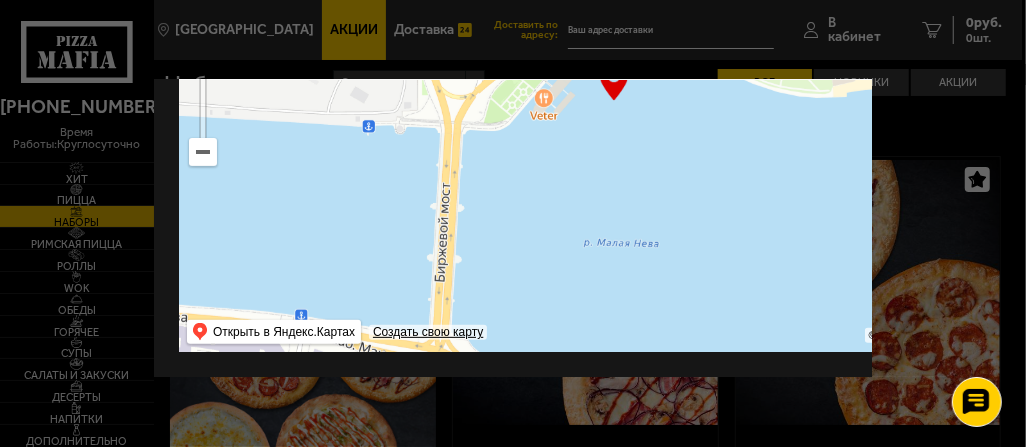 drag, startPoint x: 667, startPoint y: 225, endPoint x: 665, endPoint y: 264, distance: 39.051247 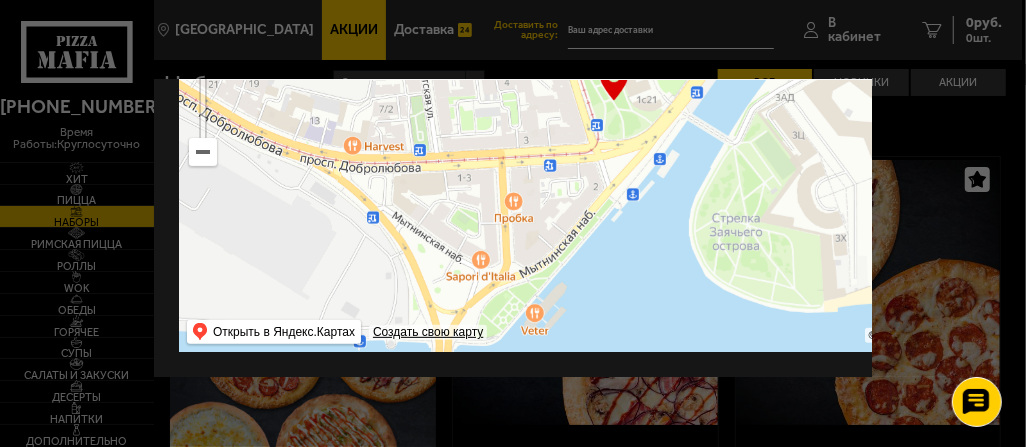 click at bounding box center (614, 102) 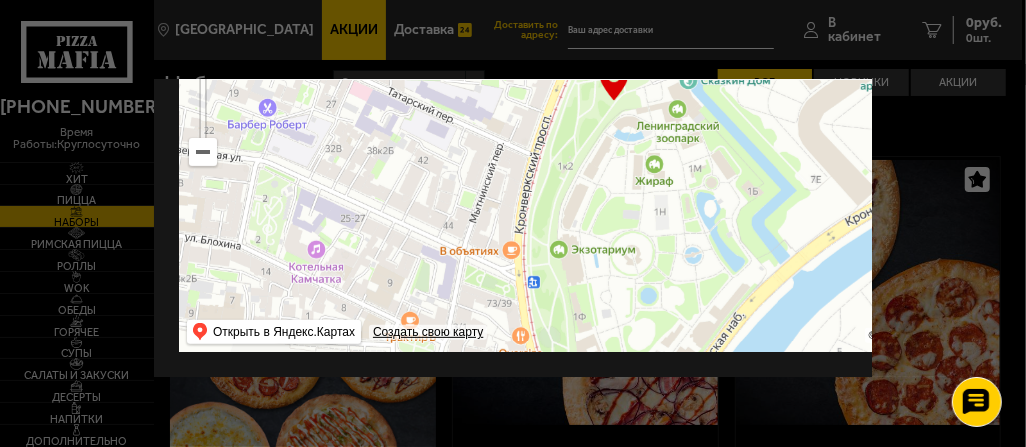 drag, startPoint x: 664, startPoint y: 234, endPoint x: 679, endPoint y: 332, distance: 99.14131 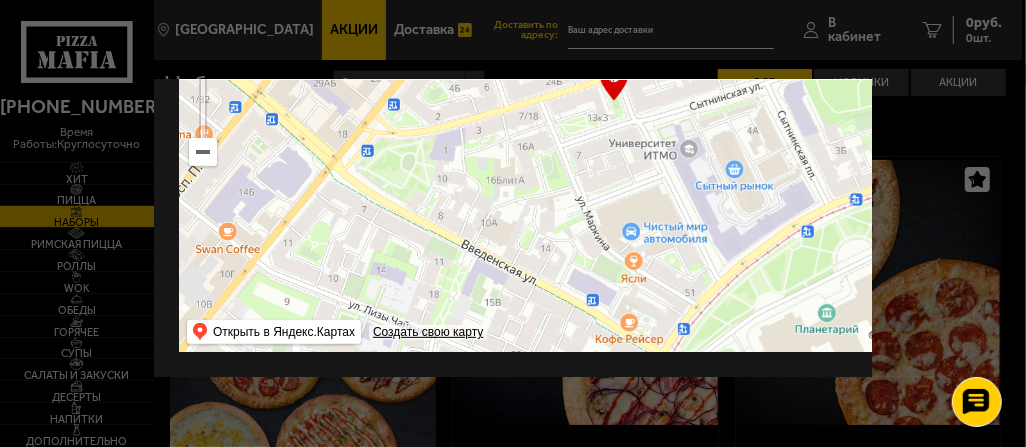drag, startPoint x: 660, startPoint y: 275, endPoint x: 661, endPoint y: 287, distance: 12.0415945 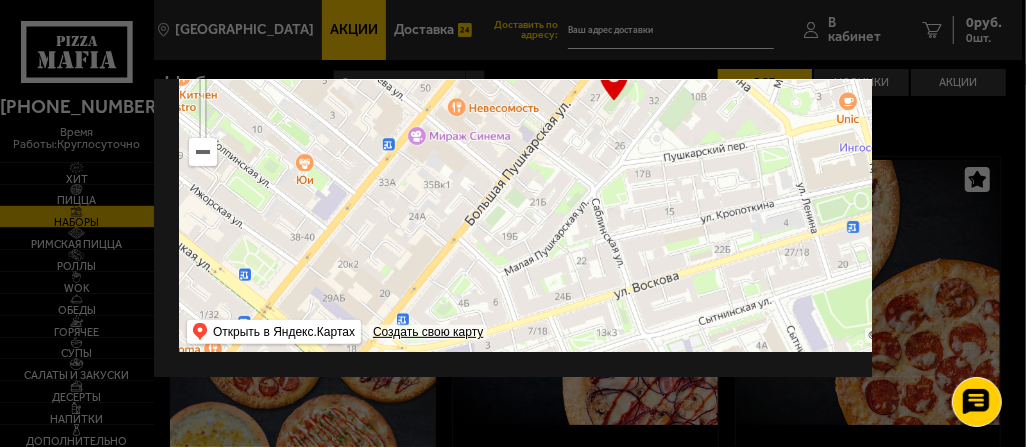 drag, startPoint x: 830, startPoint y: 175, endPoint x: 799, endPoint y: 345, distance: 172.80336 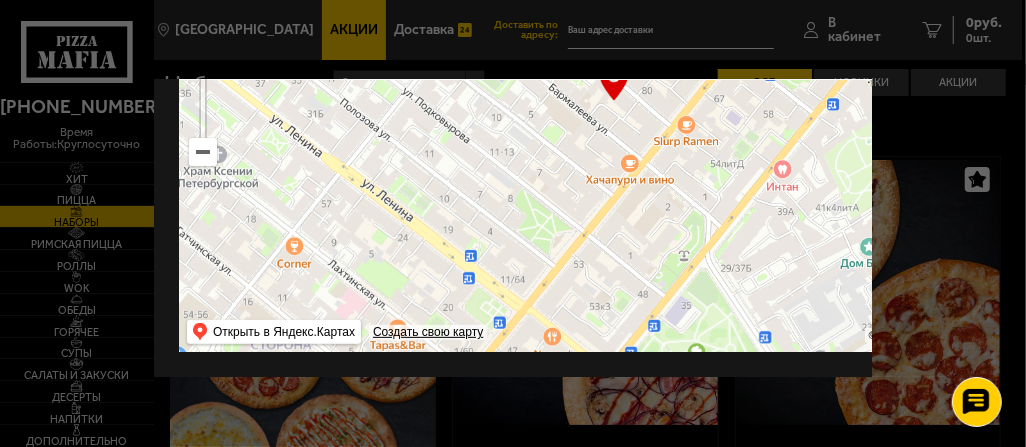 click at bounding box center [614, 102] 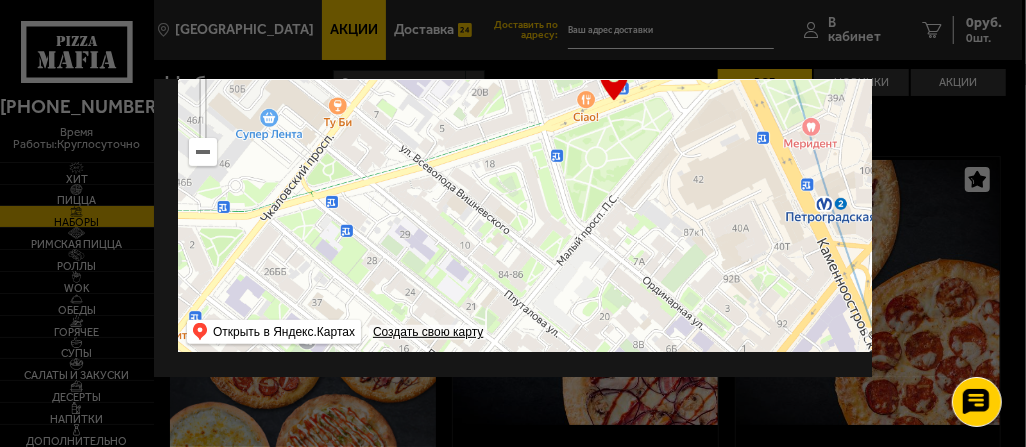 click at bounding box center [614, 102] 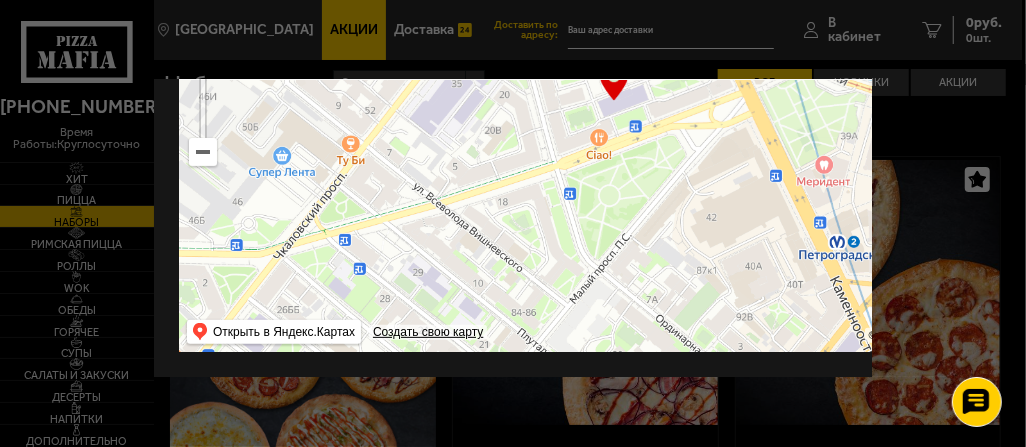 drag, startPoint x: 726, startPoint y: 255, endPoint x: 726, endPoint y: 285, distance: 30 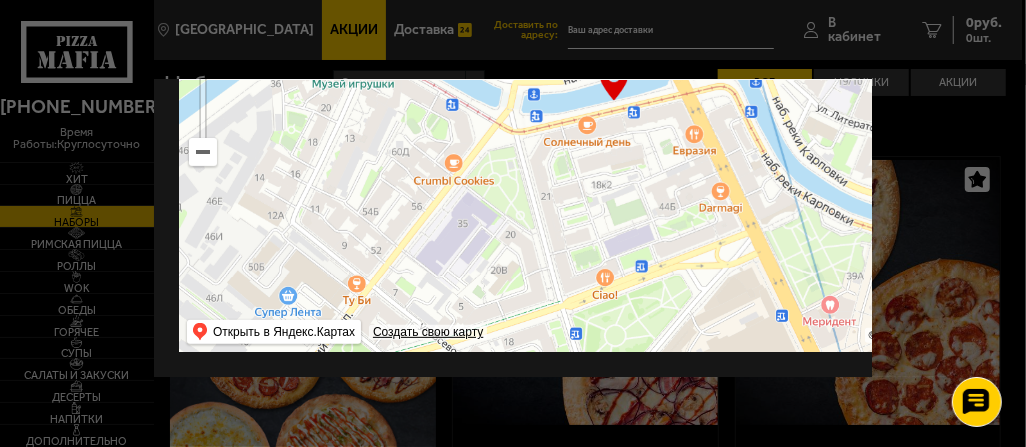 drag, startPoint x: 719, startPoint y: 192, endPoint x: 710, endPoint y: 305, distance: 113.35784 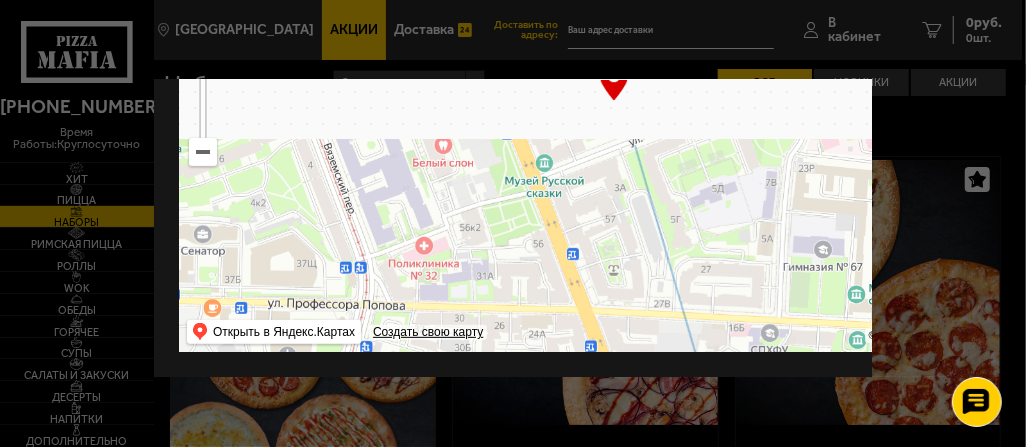 drag, startPoint x: 716, startPoint y: 305, endPoint x: 722, endPoint y: 339, distance: 34.525352 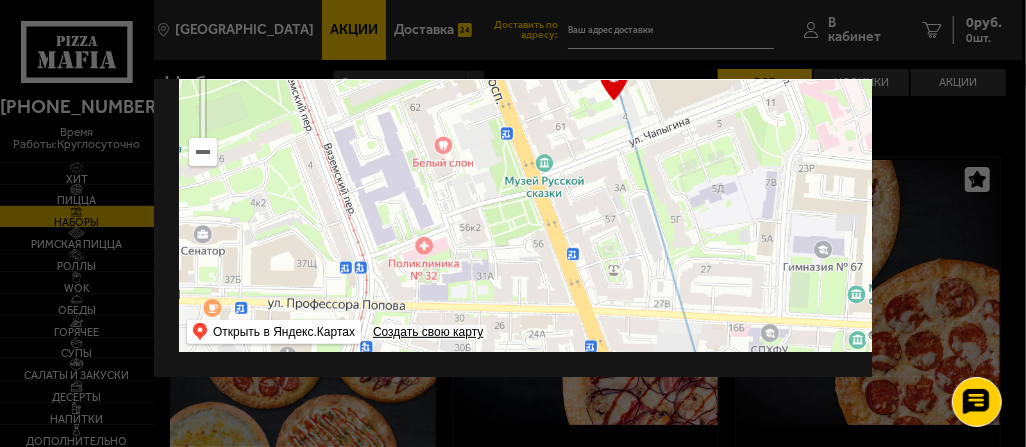 click on "[STREET_ADDRESS] Это мой адрес Найдите адрес перетащив карту … © Яндекс   Условия использования Открыть в Яндекс.Картах Создать свою карту" at bounding box center [614, 64] 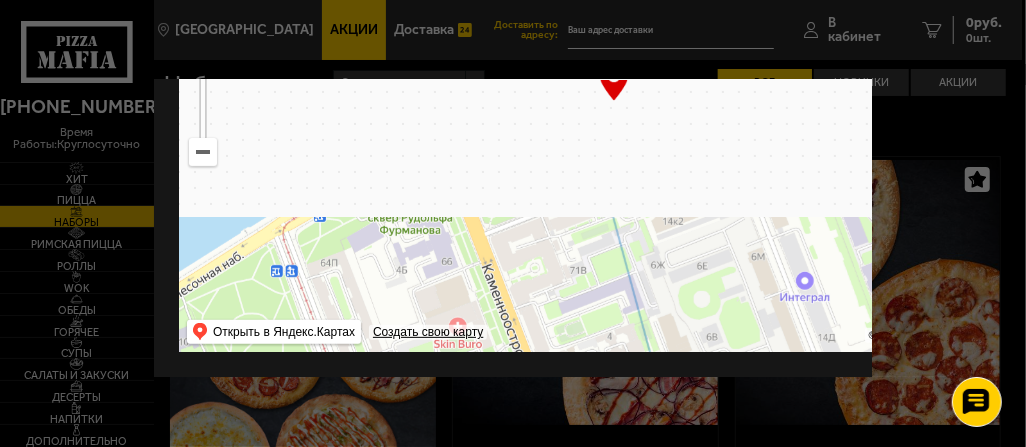 drag, startPoint x: 719, startPoint y: 178, endPoint x: 732, endPoint y: 334, distance: 156.54073 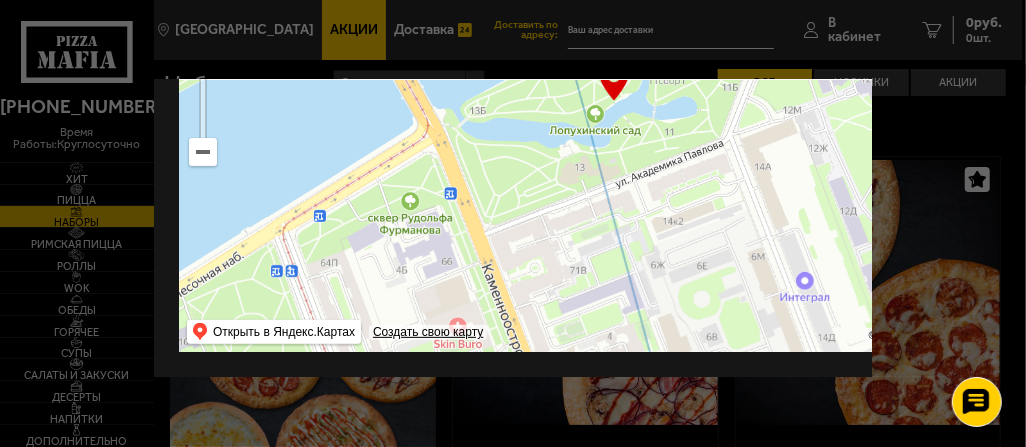 click at bounding box center [614, 102] 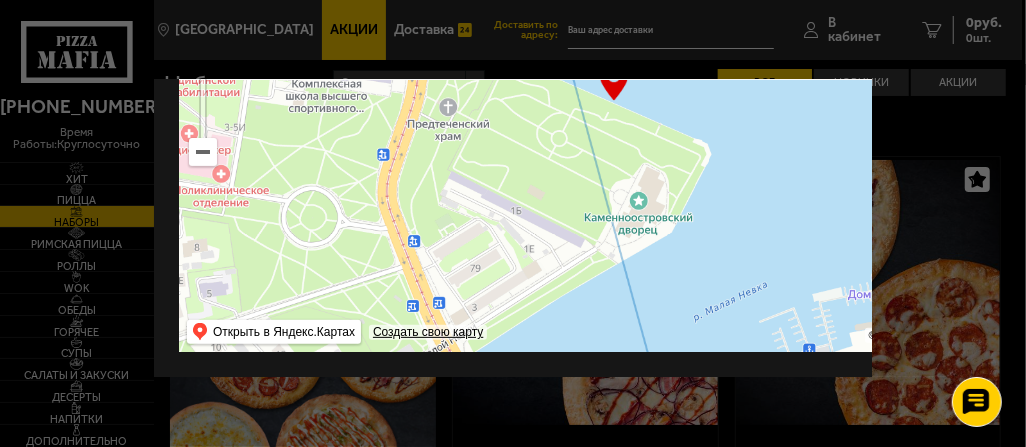 drag, startPoint x: 716, startPoint y: 161, endPoint x: 764, endPoint y: 281, distance: 129.24396 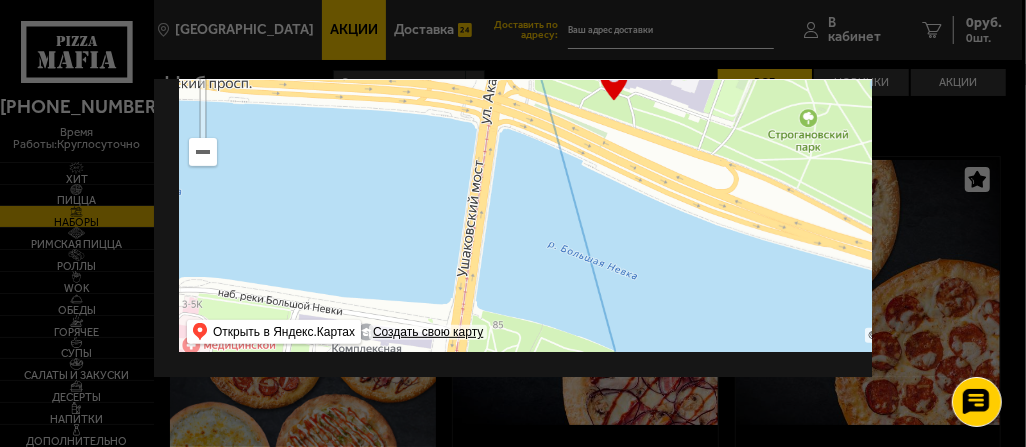 drag, startPoint x: 713, startPoint y: 138, endPoint x: 674, endPoint y: 235, distance: 104.54664 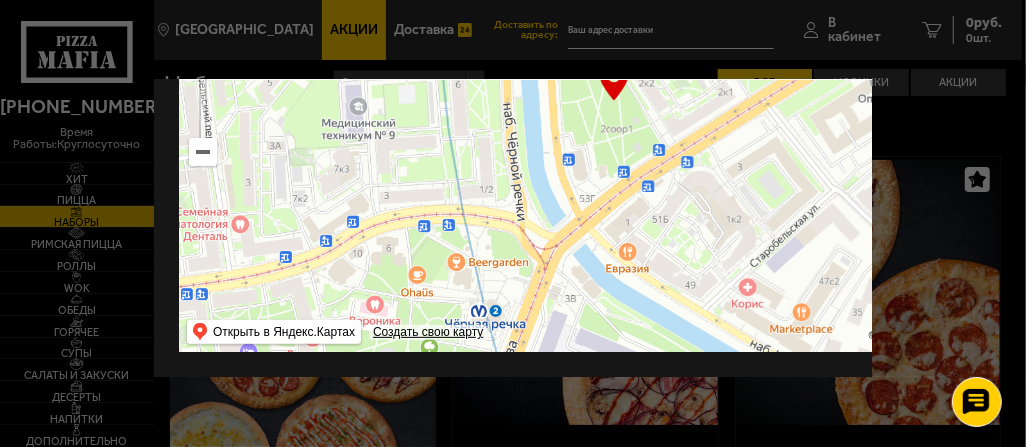 drag, startPoint x: 713, startPoint y: 157, endPoint x: 783, endPoint y: 226, distance: 98.29038 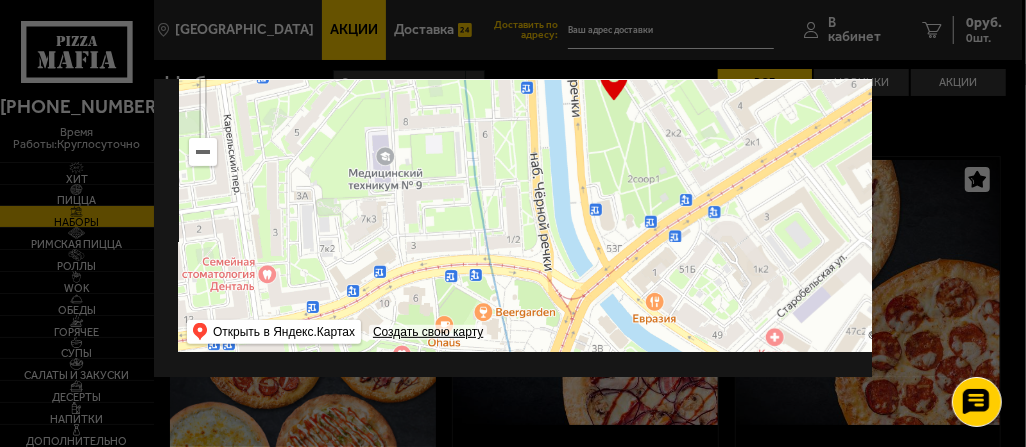 drag, startPoint x: 760, startPoint y: 149, endPoint x: 783, endPoint y: 276, distance: 129.06587 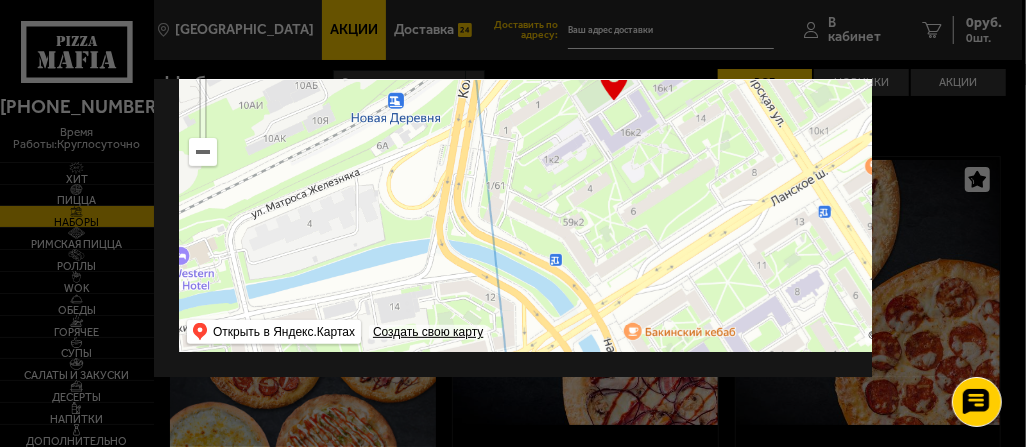 drag, startPoint x: 782, startPoint y: 180, endPoint x: 720, endPoint y: 260, distance: 101.21265 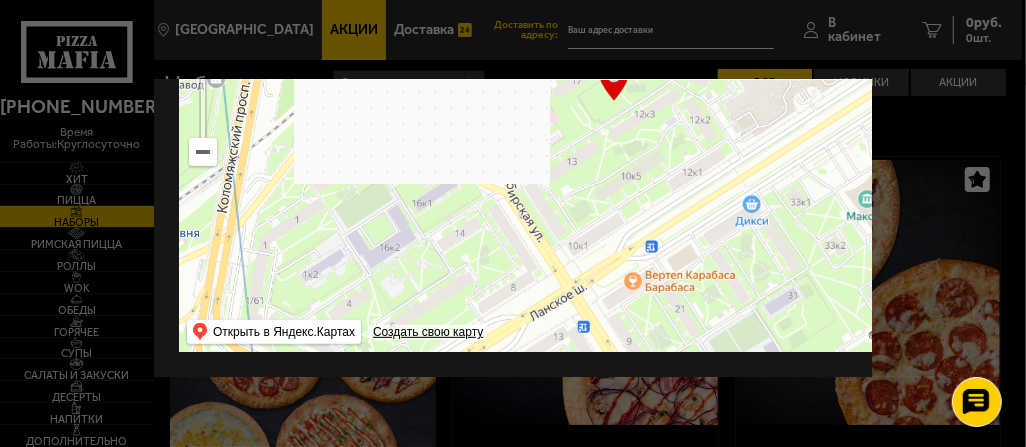 click at bounding box center (614, 102) 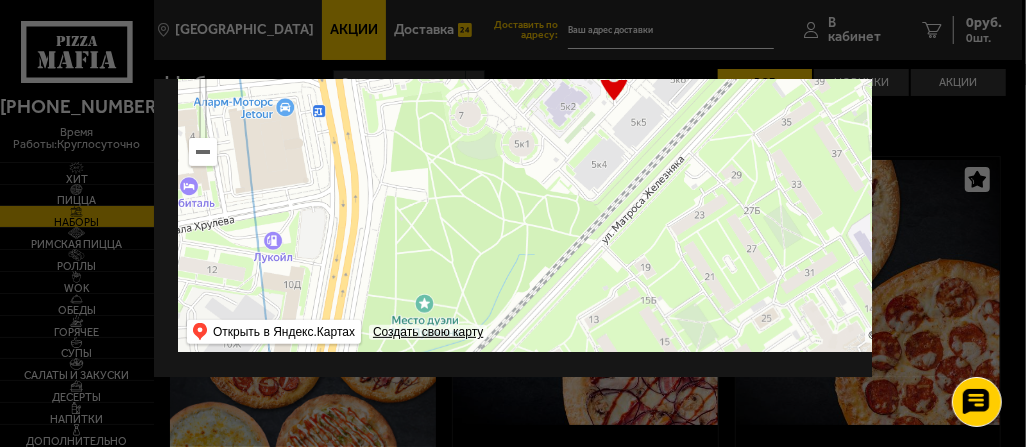 drag, startPoint x: 750, startPoint y: 207, endPoint x: 731, endPoint y: 316, distance: 110.64357 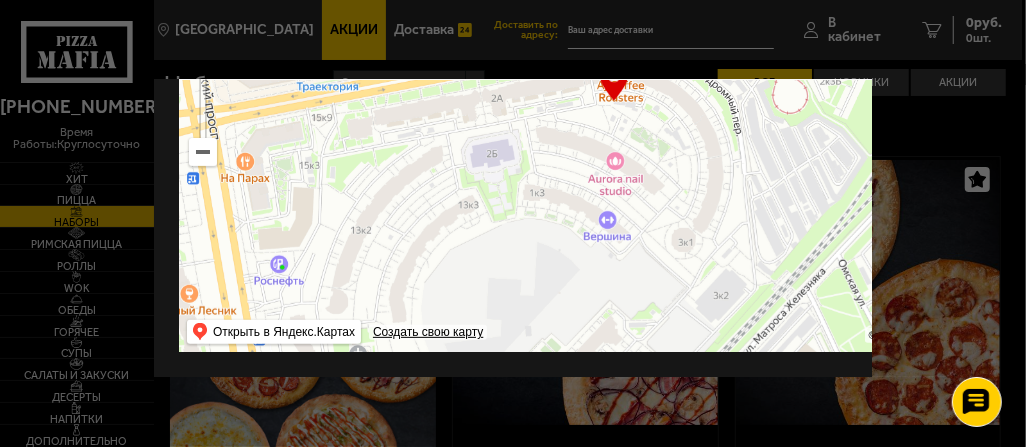 drag, startPoint x: 733, startPoint y: 185, endPoint x: 744, endPoint y: 291, distance: 106.56923 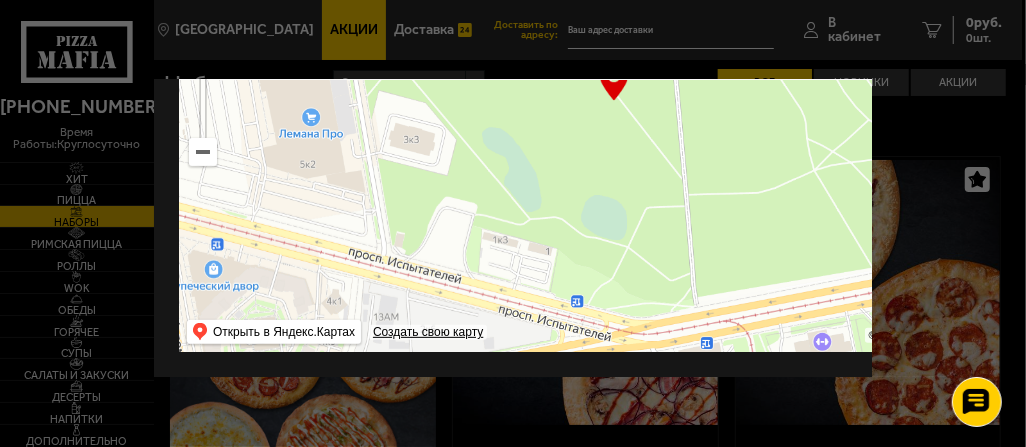 drag, startPoint x: 742, startPoint y: 185, endPoint x: 750, endPoint y: 261, distance: 76.41989 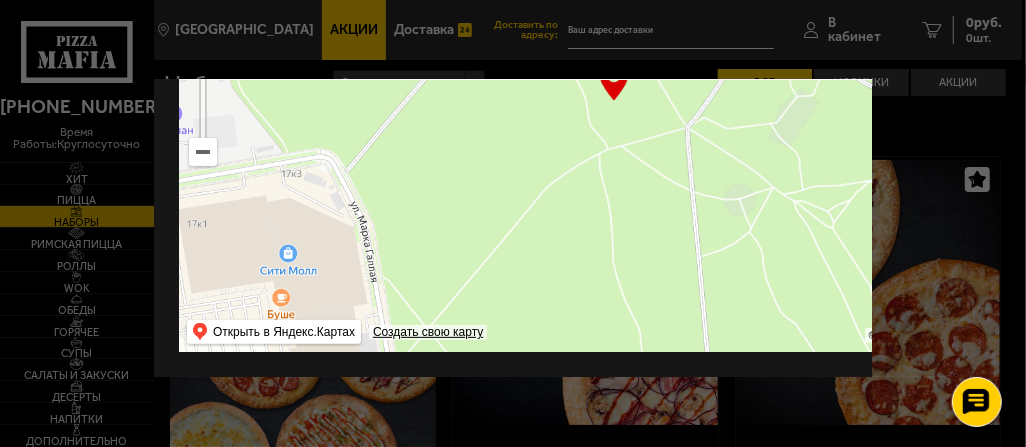 drag, startPoint x: 728, startPoint y: 234, endPoint x: 691, endPoint y: 245, distance: 38.600517 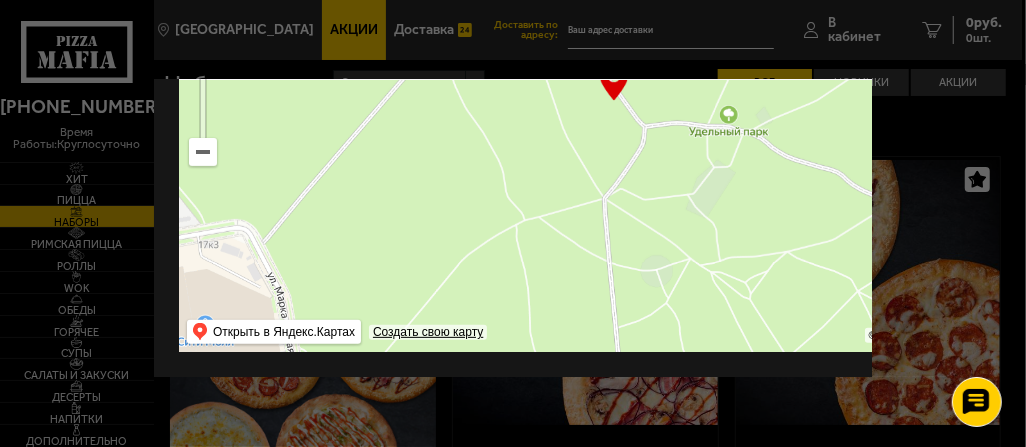 drag, startPoint x: 816, startPoint y: 141, endPoint x: 683, endPoint y: 248, distance: 170.69856 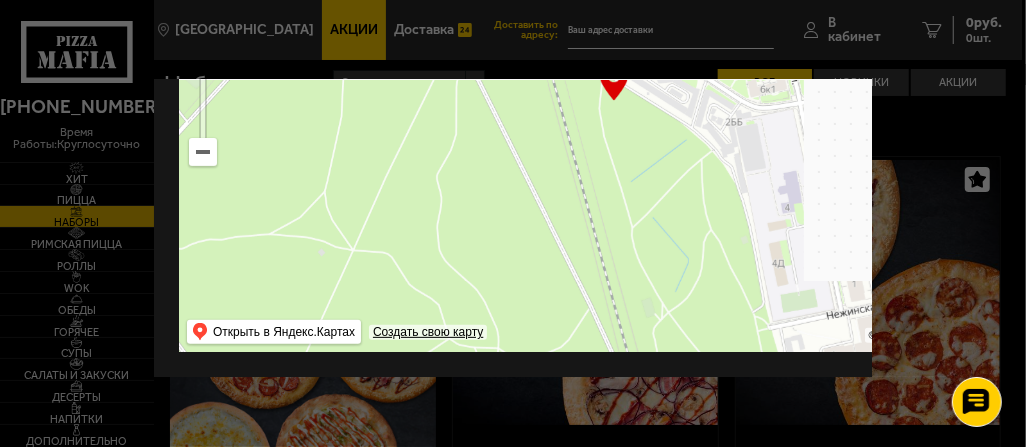 drag, startPoint x: 733, startPoint y: 157, endPoint x: 774, endPoint y: 310, distance: 158.39824 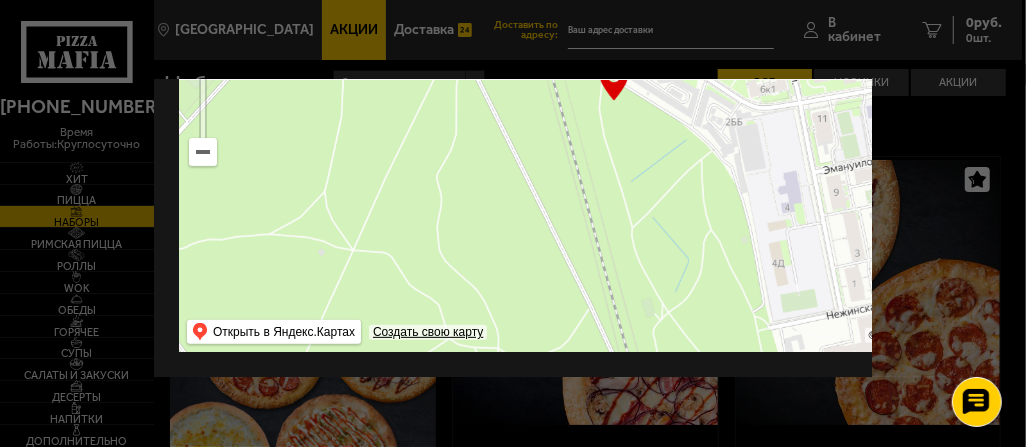 click at bounding box center (614, 102) 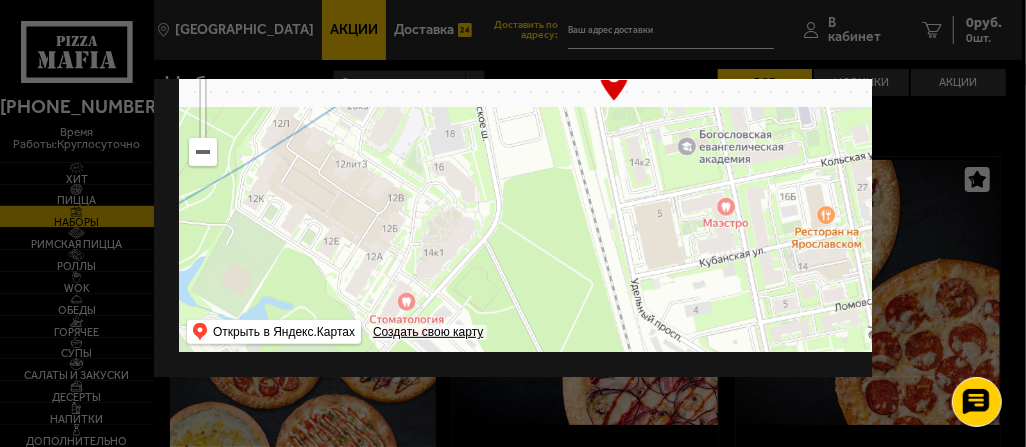 drag, startPoint x: 783, startPoint y: 191, endPoint x: 789, endPoint y: 271, distance: 80.224686 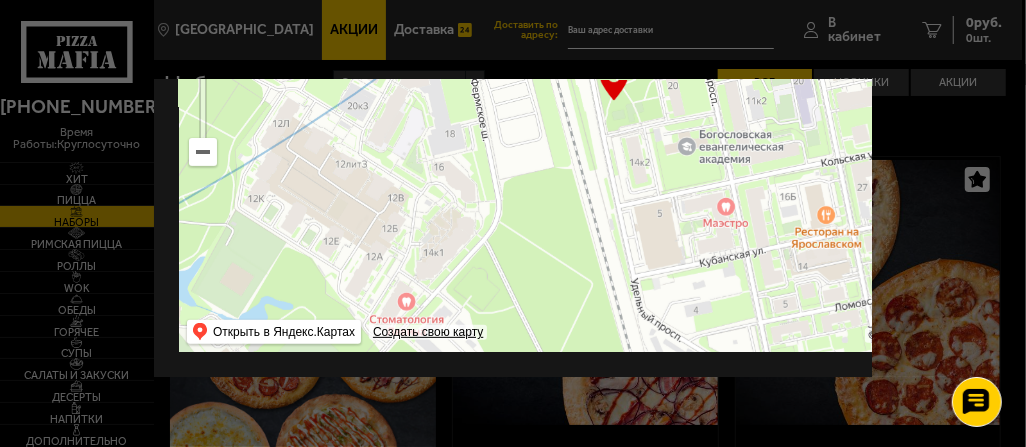 click at bounding box center [614, 102] 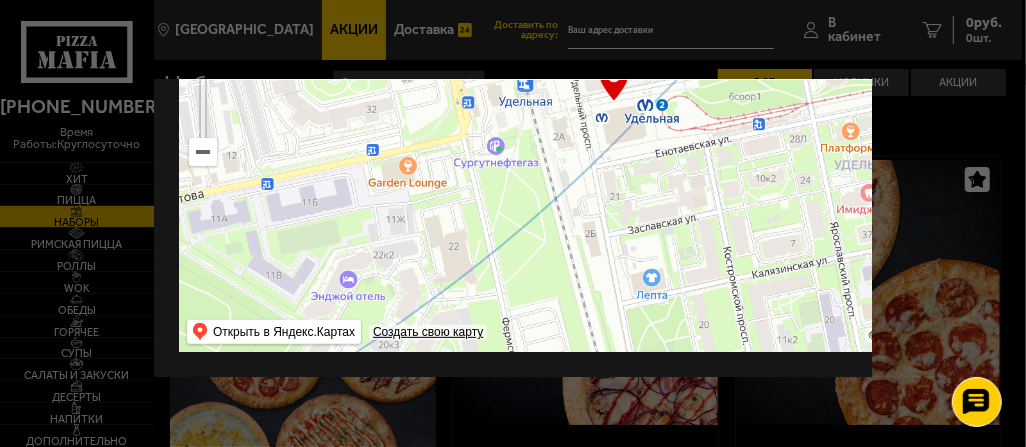 drag, startPoint x: 766, startPoint y: 195, endPoint x: 770, endPoint y: 275, distance: 80.09994 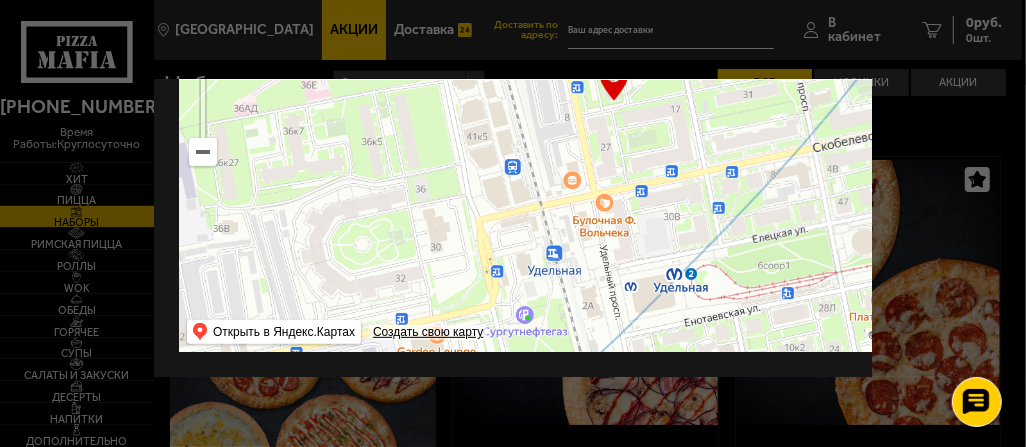 drag, startPoint x: 752, startPoint y: 198, endPoint x: 672, endPoint y: 306, distance: 134.40237 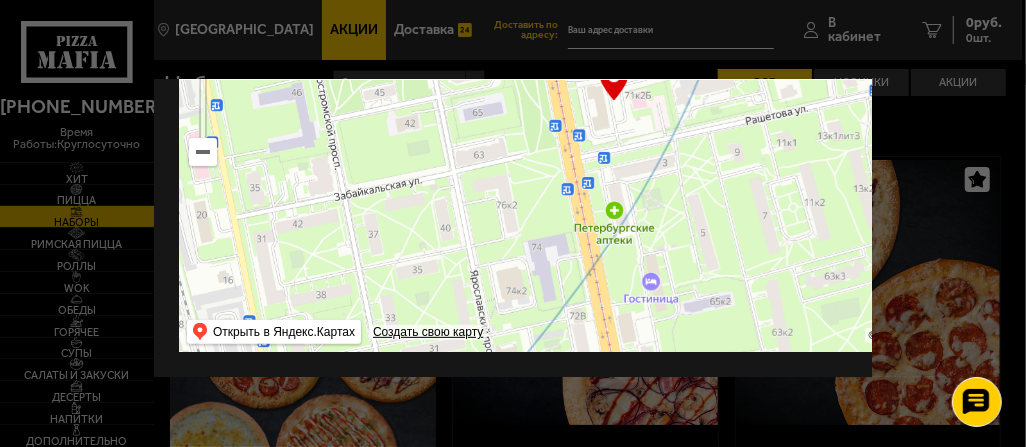 click at bounding box center [614, 102] 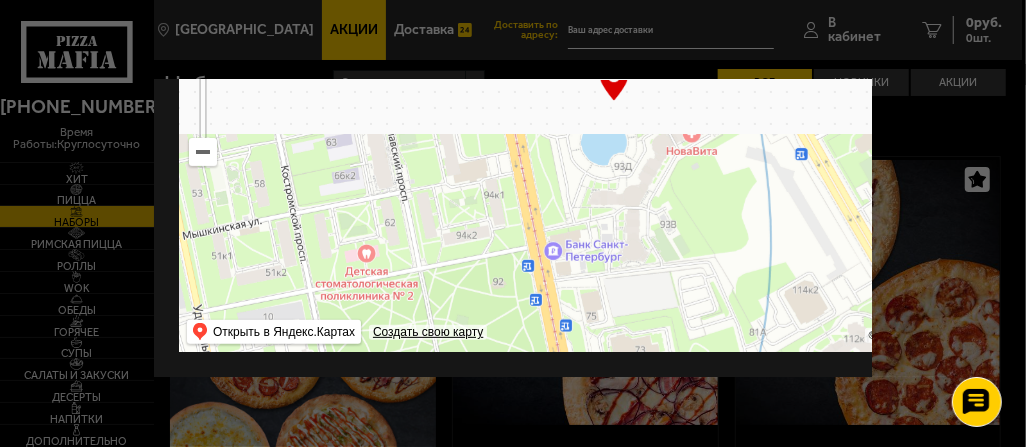 drag, startPoint x: 718, startPoint y: 204, endPoint x: 747, endPoint y: 298, distance: 98.37174 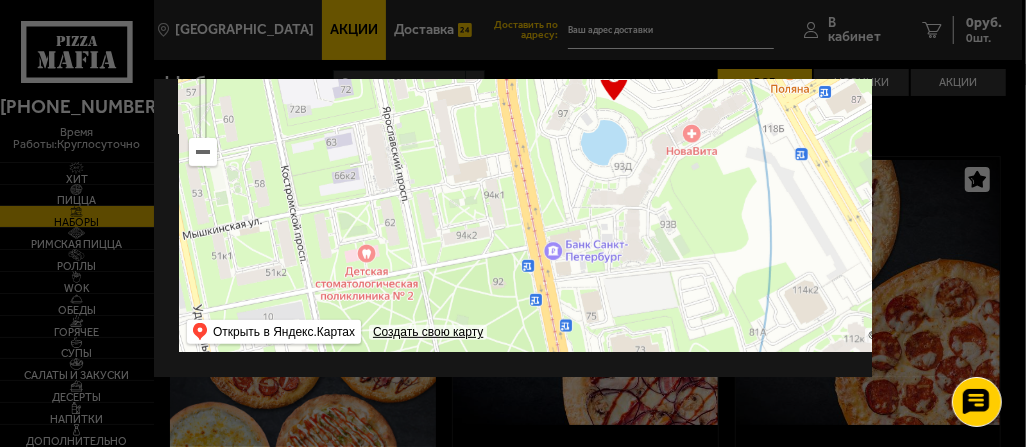 click at bounding box center [614, 102] 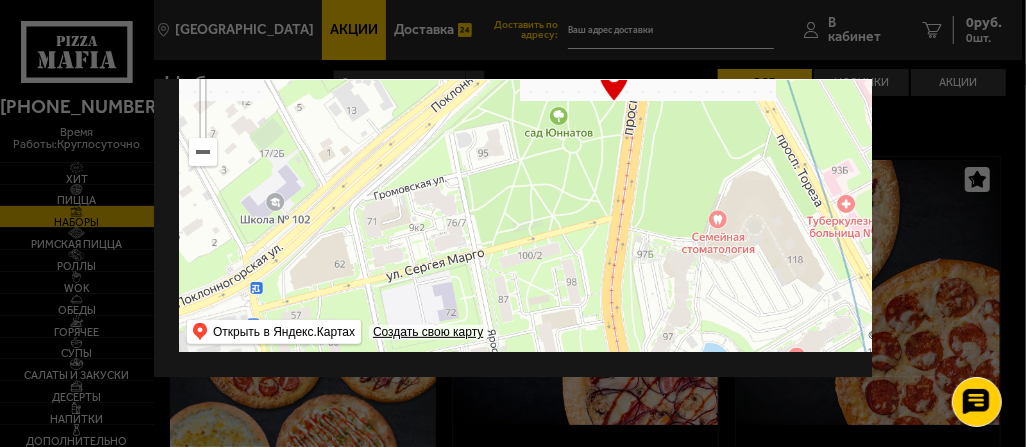drag, startPoint x: 752, startPoint y: 208, endPoint x: 725, endPoint y: 250, distance: 49.92995 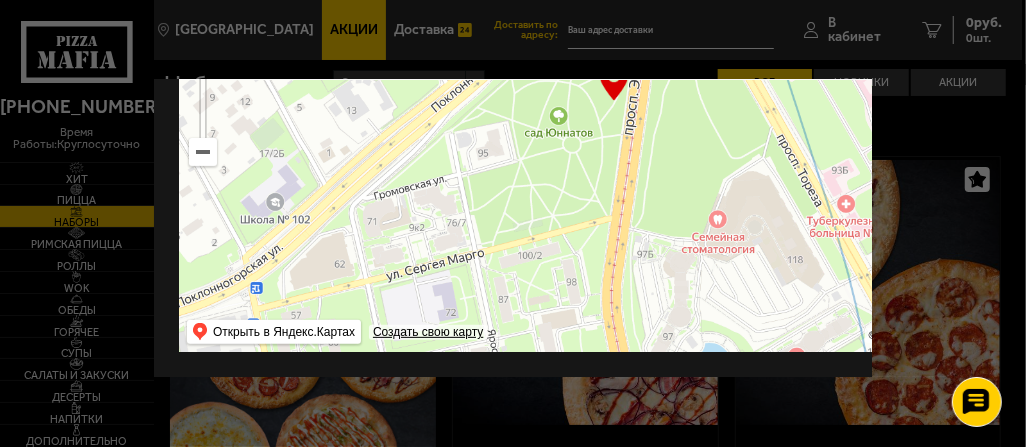 click at bounding box center (614, 102) 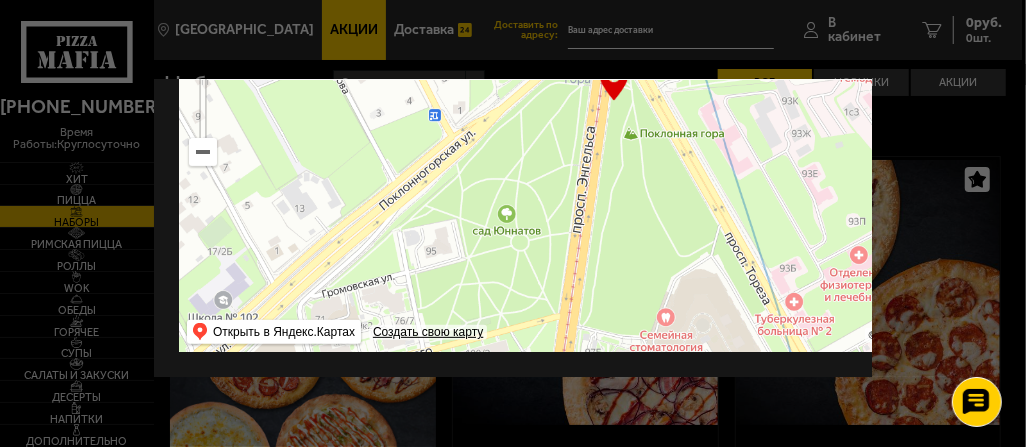 drag, startPoint x: 742, startPoint y: 194, endPoint x: 710, endPoint y: 260, distance: 73.34848 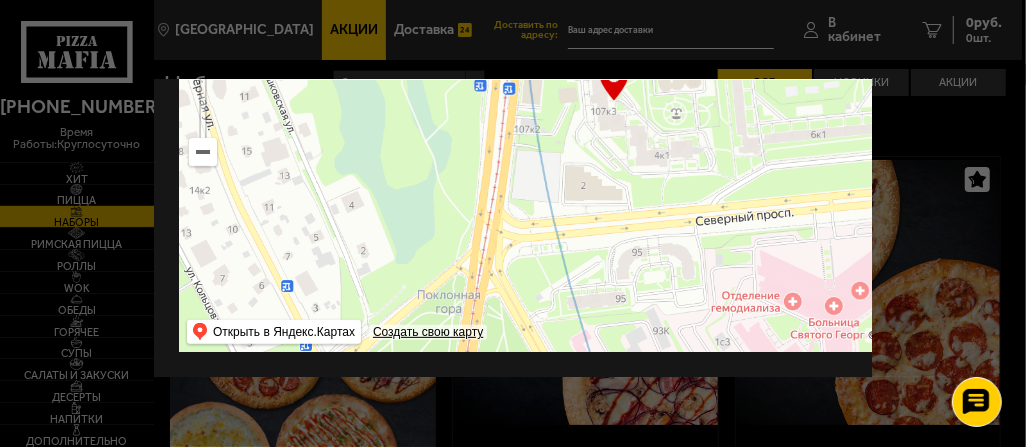 drag, startPoint x: 735, startPoint y: 168, endPoint x: 705, endPoint y: 221, distance: 60.90156 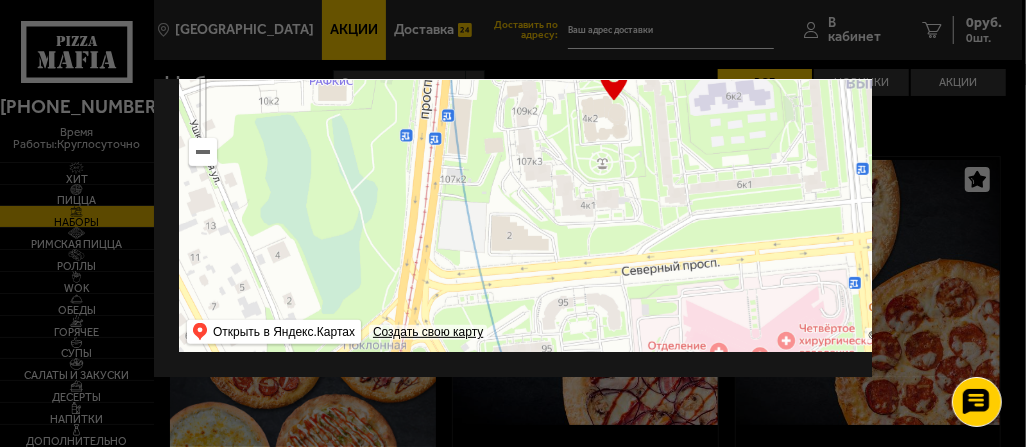 drag 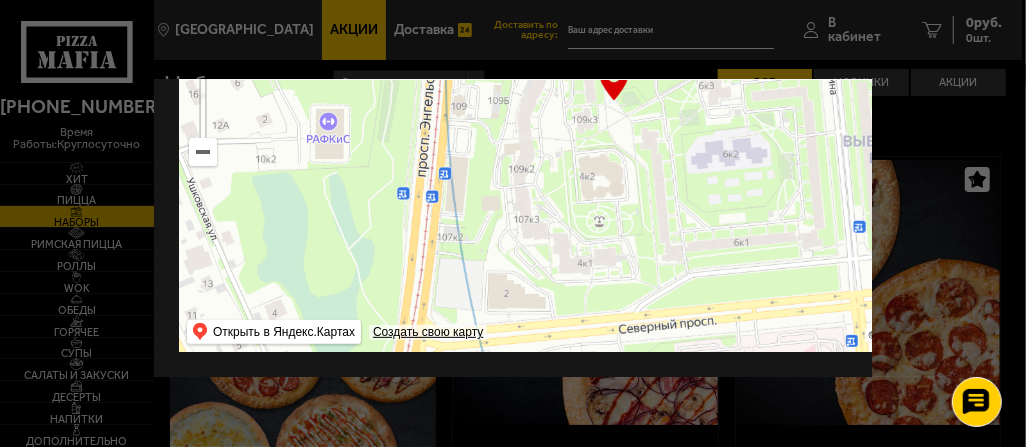 click at bounding box center (614, 102) 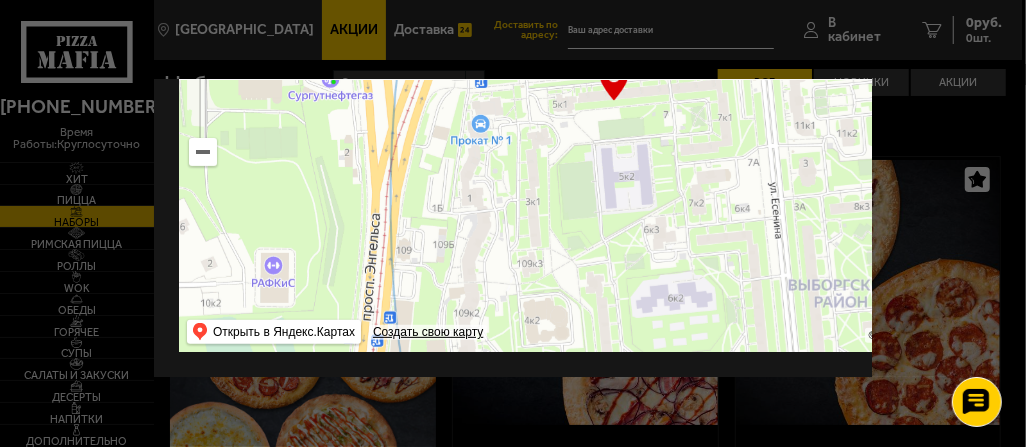 click at bounding box center (614, 102) 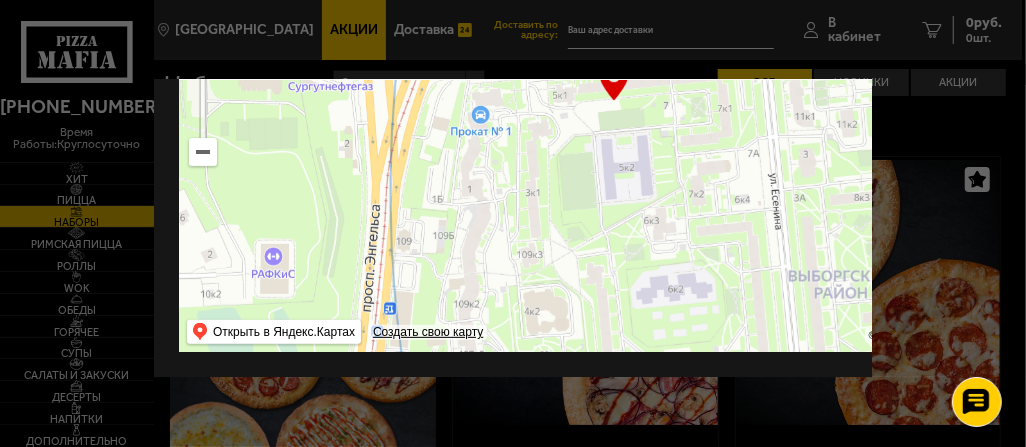click at bounding box center [614, 102] 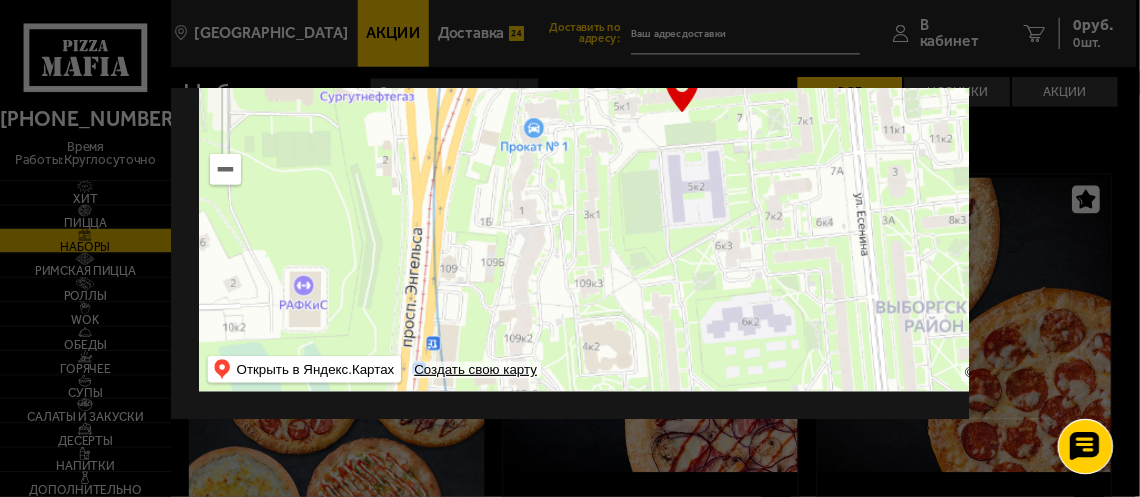scroll, scrollTop: 294, scrollLeft: 0, axis: vertical 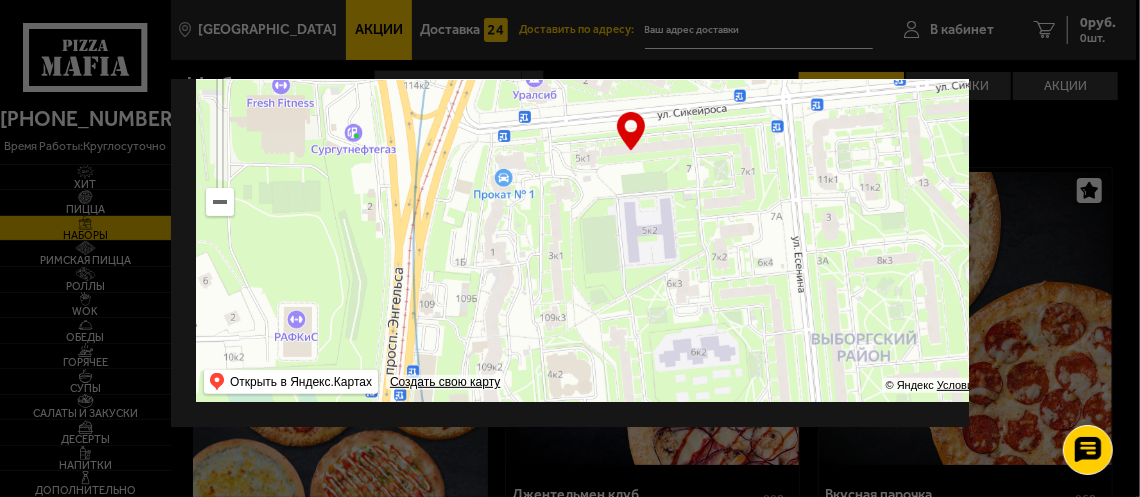 click at bounding box center [631, 152] 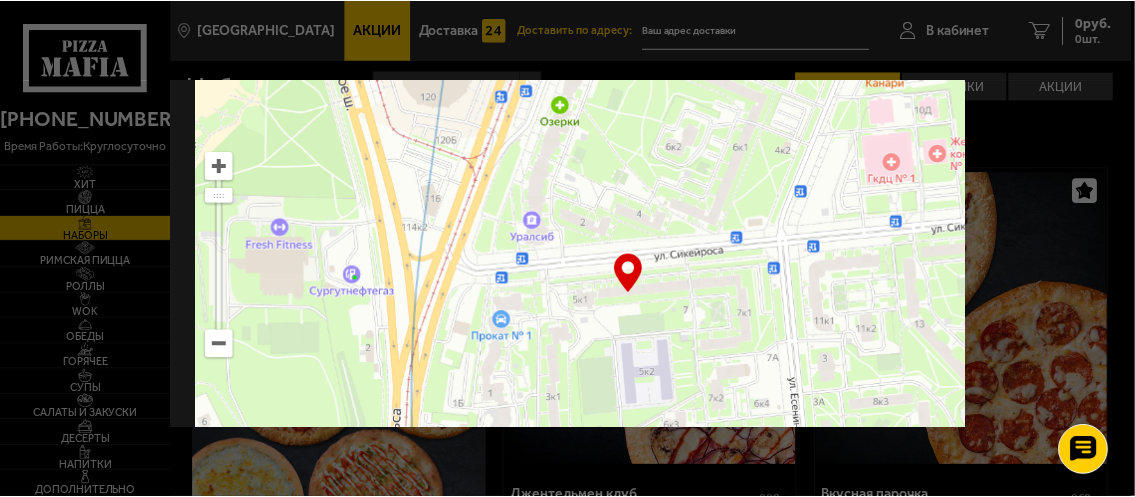 scroll, scrollTop: 0, scrollLeft: 0, axis: both 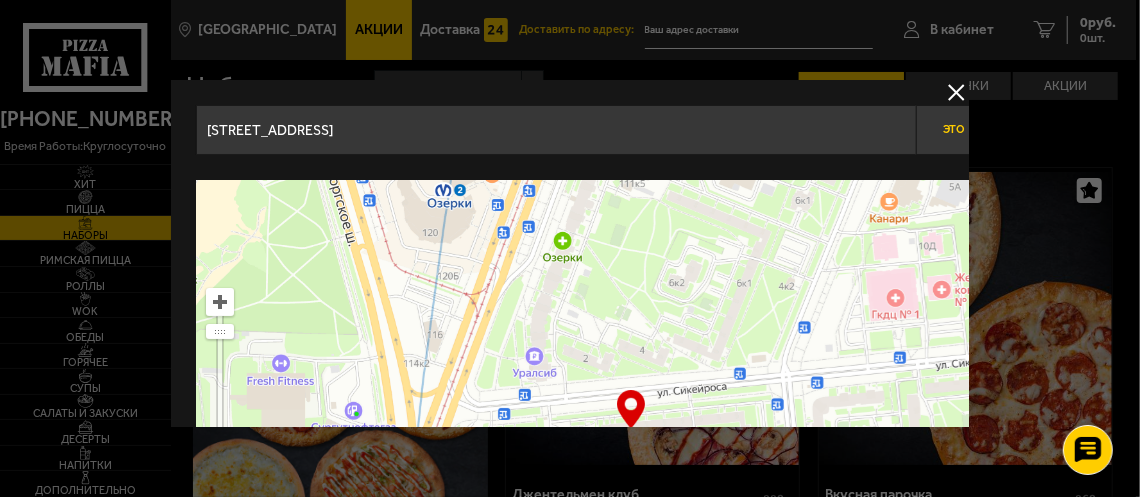 click on "Это мой адрес" at bounding box center (991, 130) 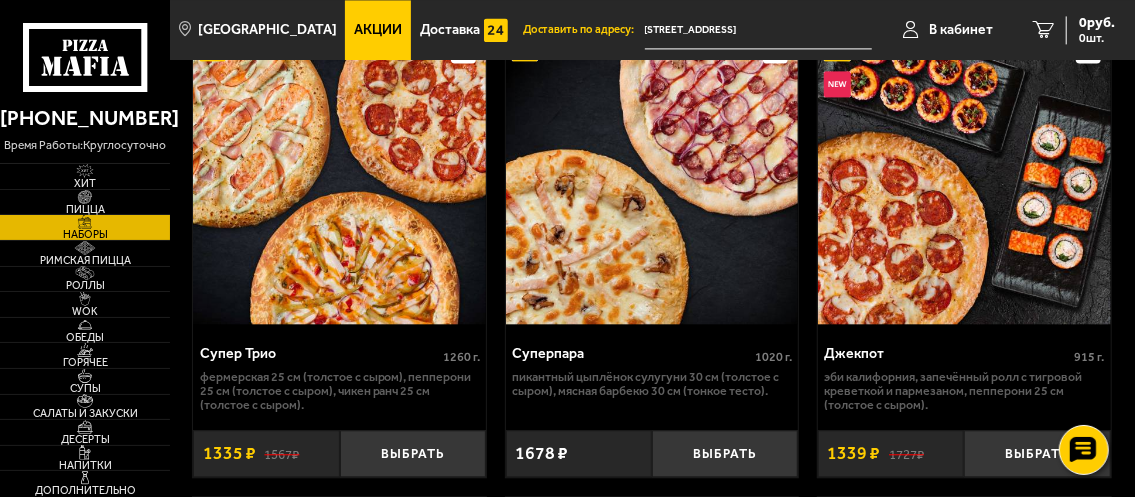 scroll, scrollTop: 2000, scrollLeft: 0, axis: vertical 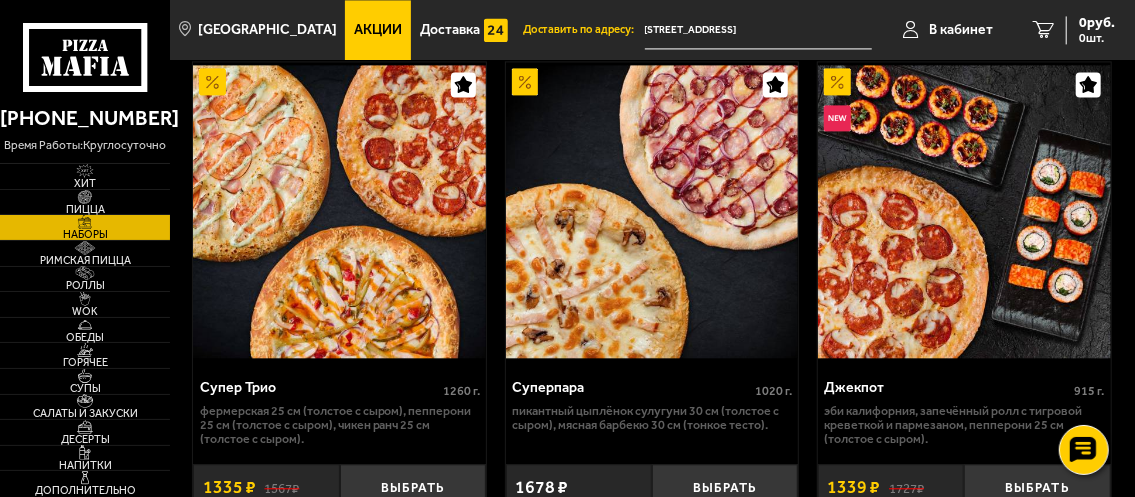 click on "Акции" at bounding box center [378, 30] 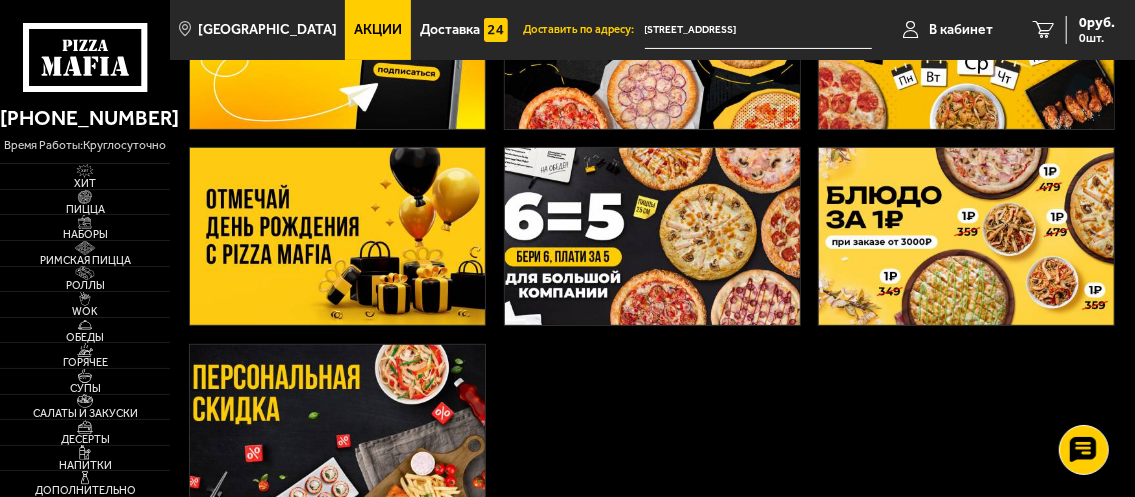 scroll, scrollTop: 222, scrollLeft: 0, axis: vertical 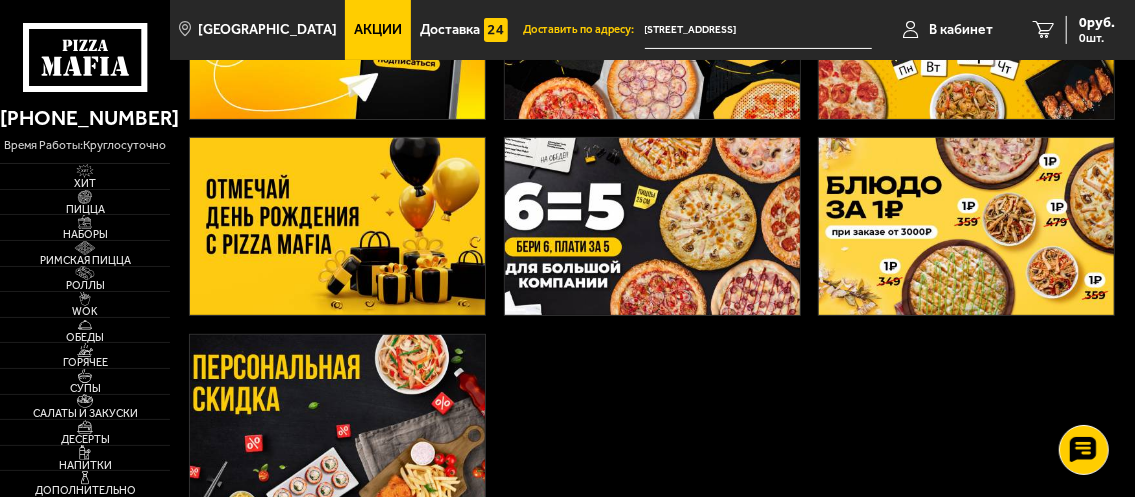 click at bounding box center (337, 226) 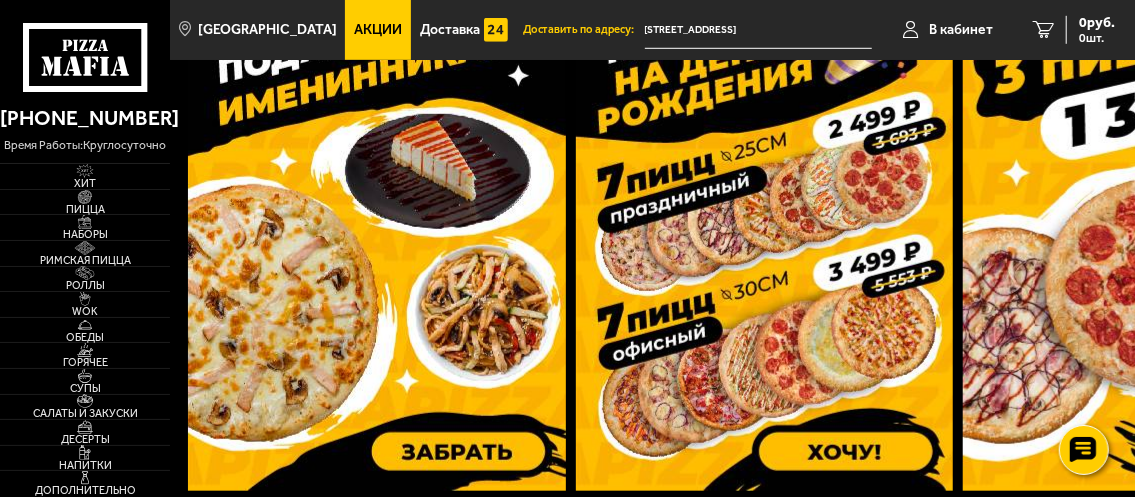 scroll, scrollTop: 675, scrollLeft: 0, axis: vertical 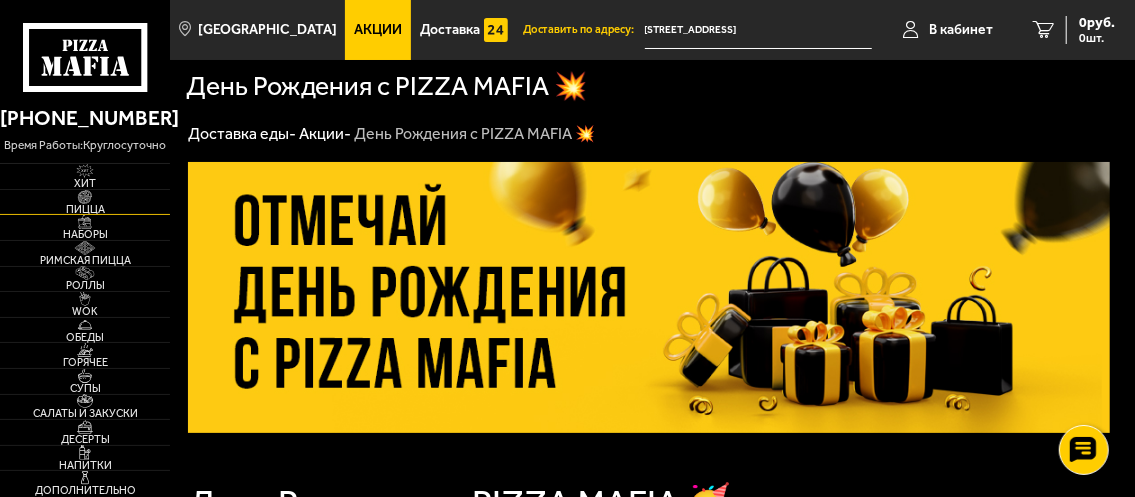 click on "Пицца" at bounding box center (85, 209) 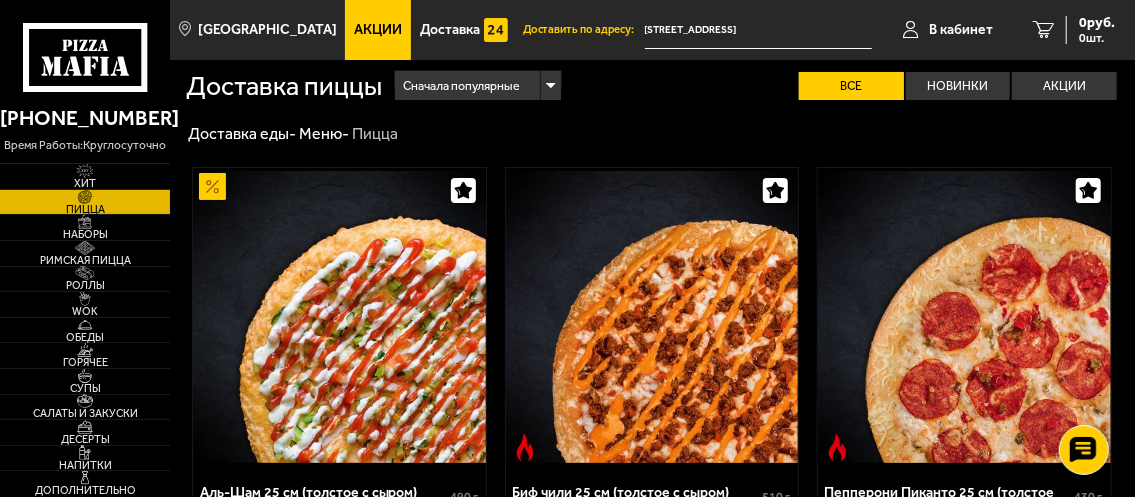 click on "Акции" at bounding box center (378, 30) 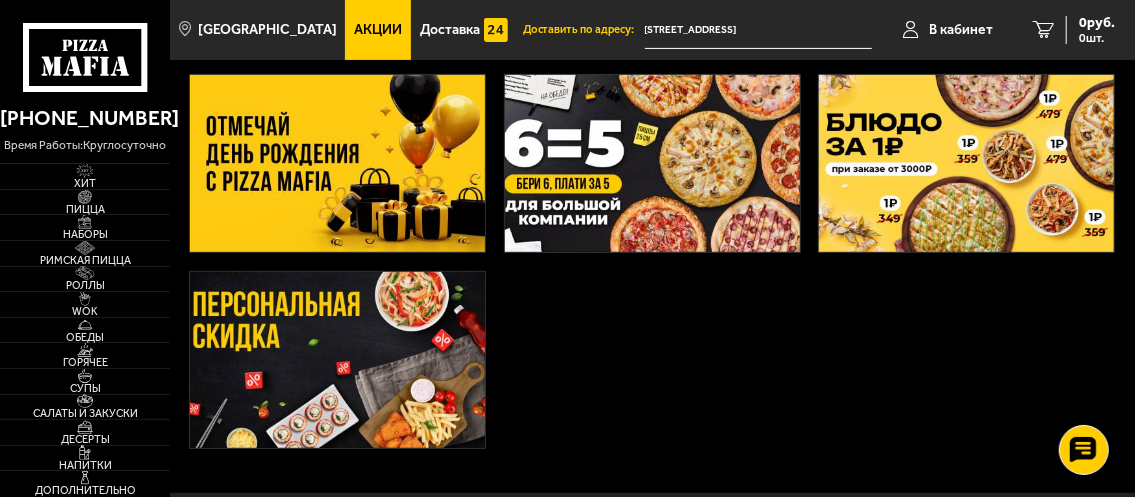 scroll, scrollTop: 333, scrollLeft: 0, axis: vertical 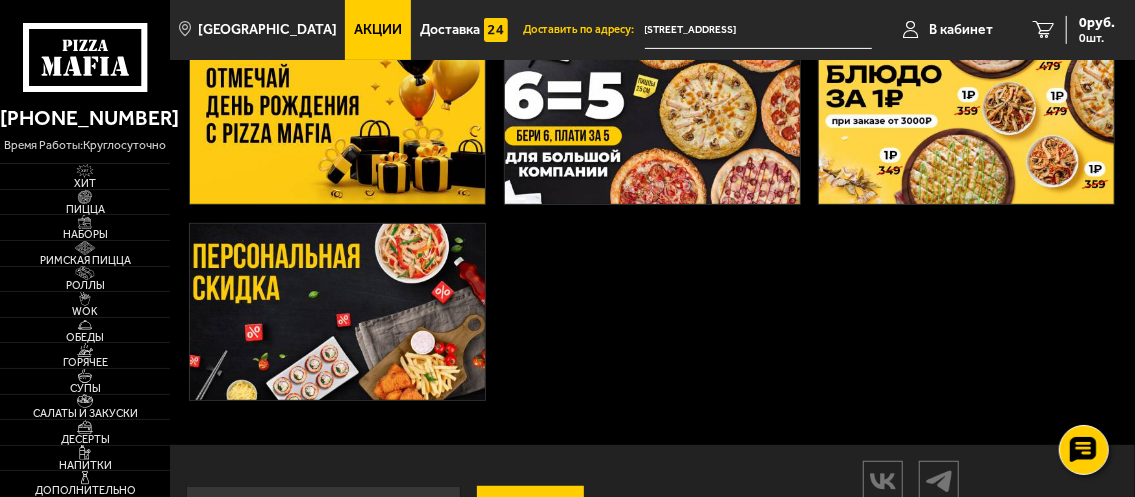 click at bounding box center [337, 312] 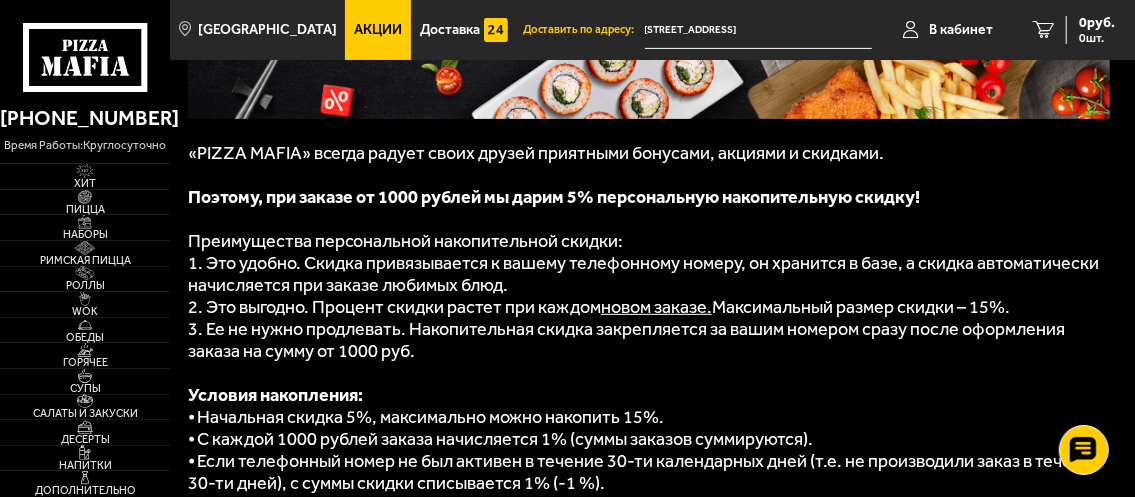 scroll, scrollTop: 65, scrollLeft: 0, axis: vertical 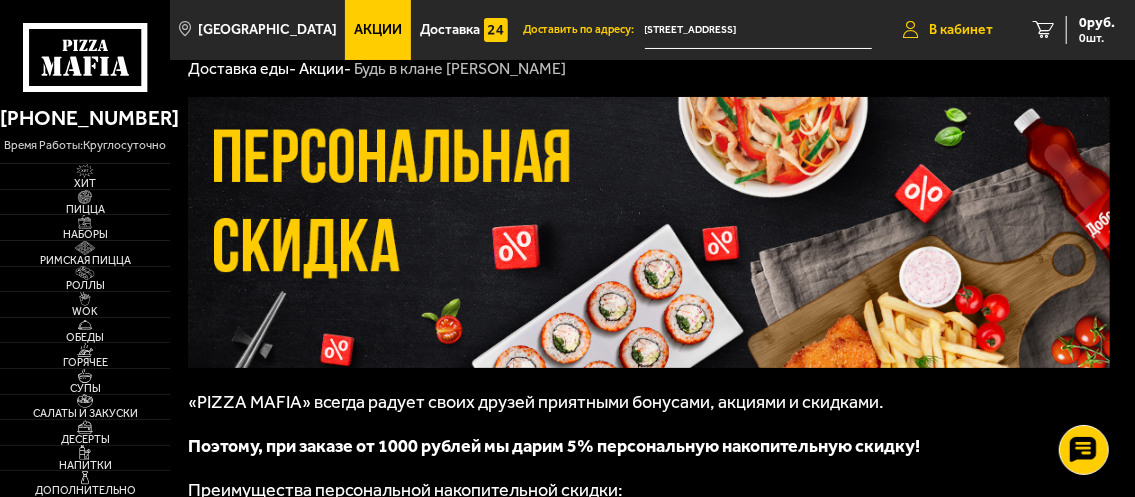 click on "В кабинет" at bounding box center [961, 30] 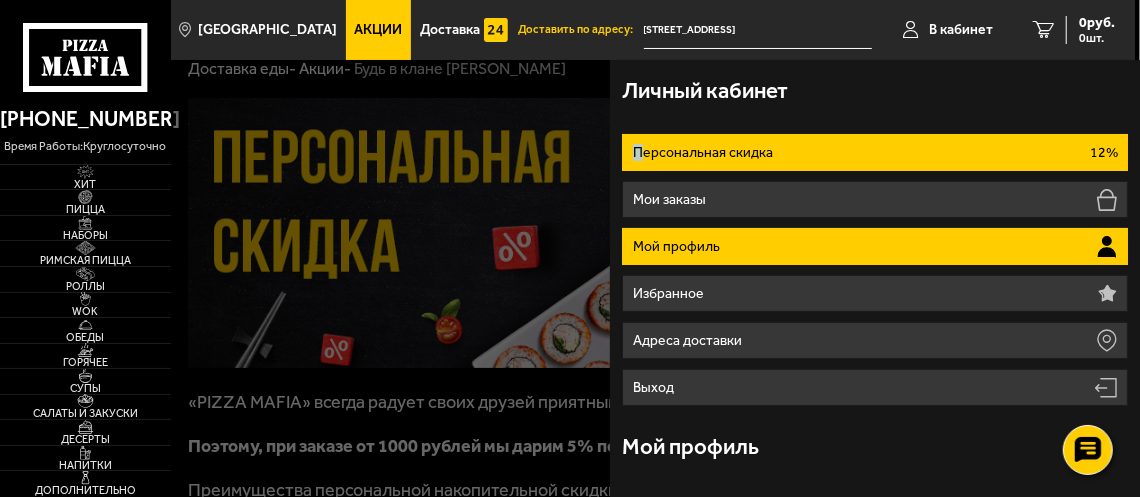 click on "Персональная скидка 12%" at bounding box center [875, 152] 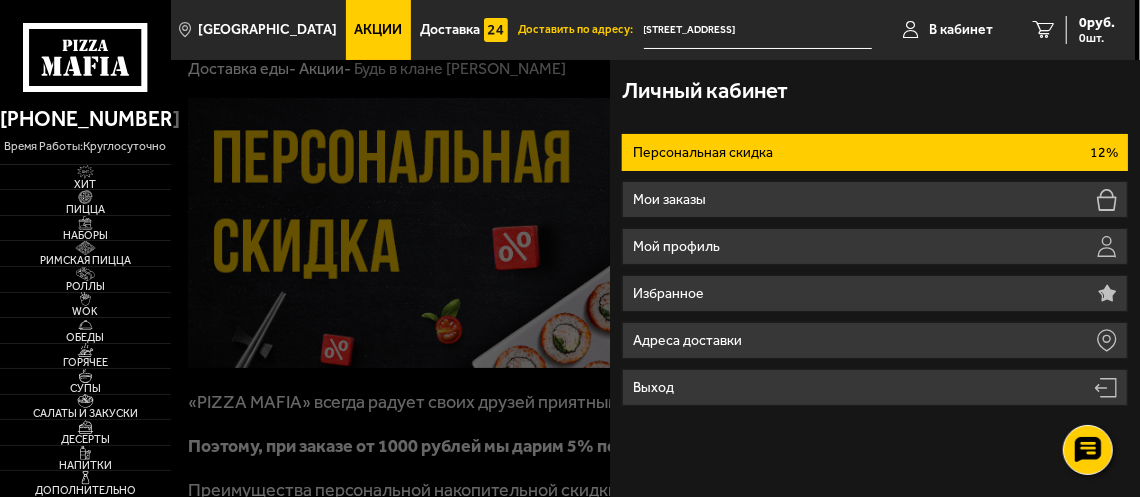 click at bounding box center [741, 308] 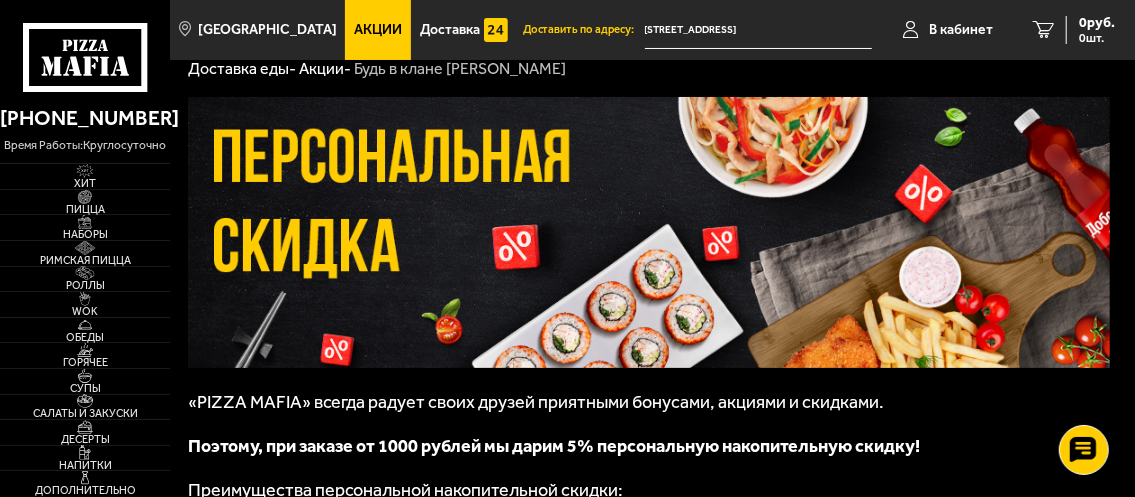 scroll, scrollTop: 0, scrollLeft: 0, axis: both 